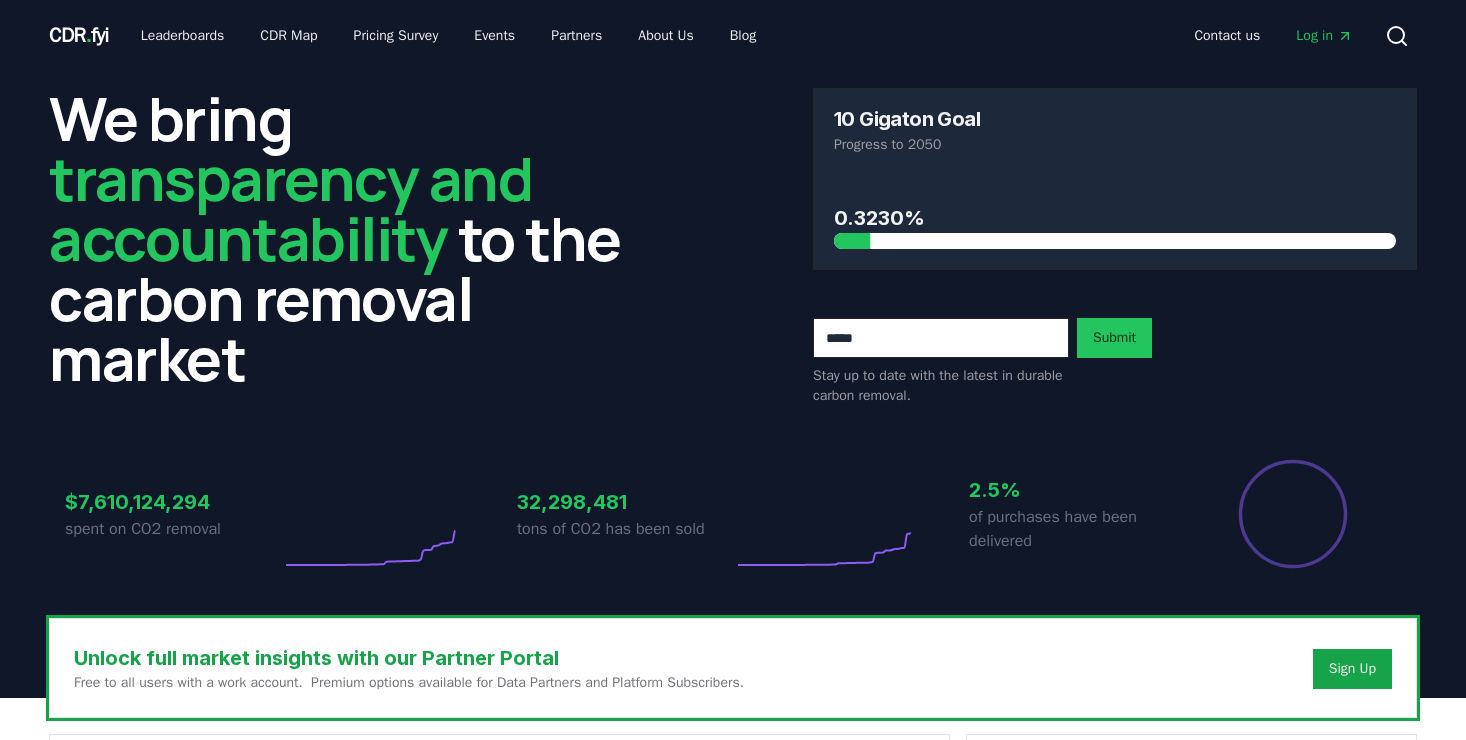 scroll, scrollTop: 0, scrollLeft: 0, axis: both 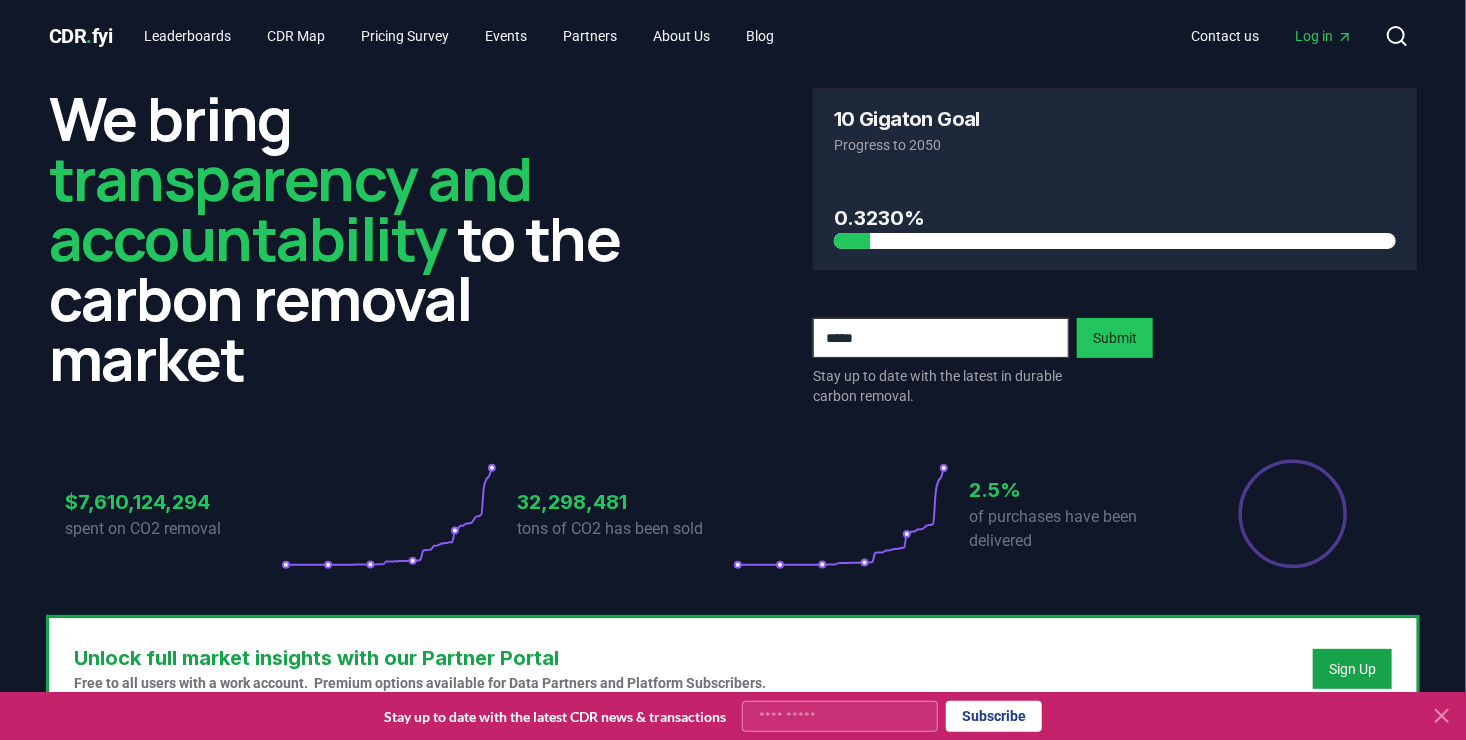 click 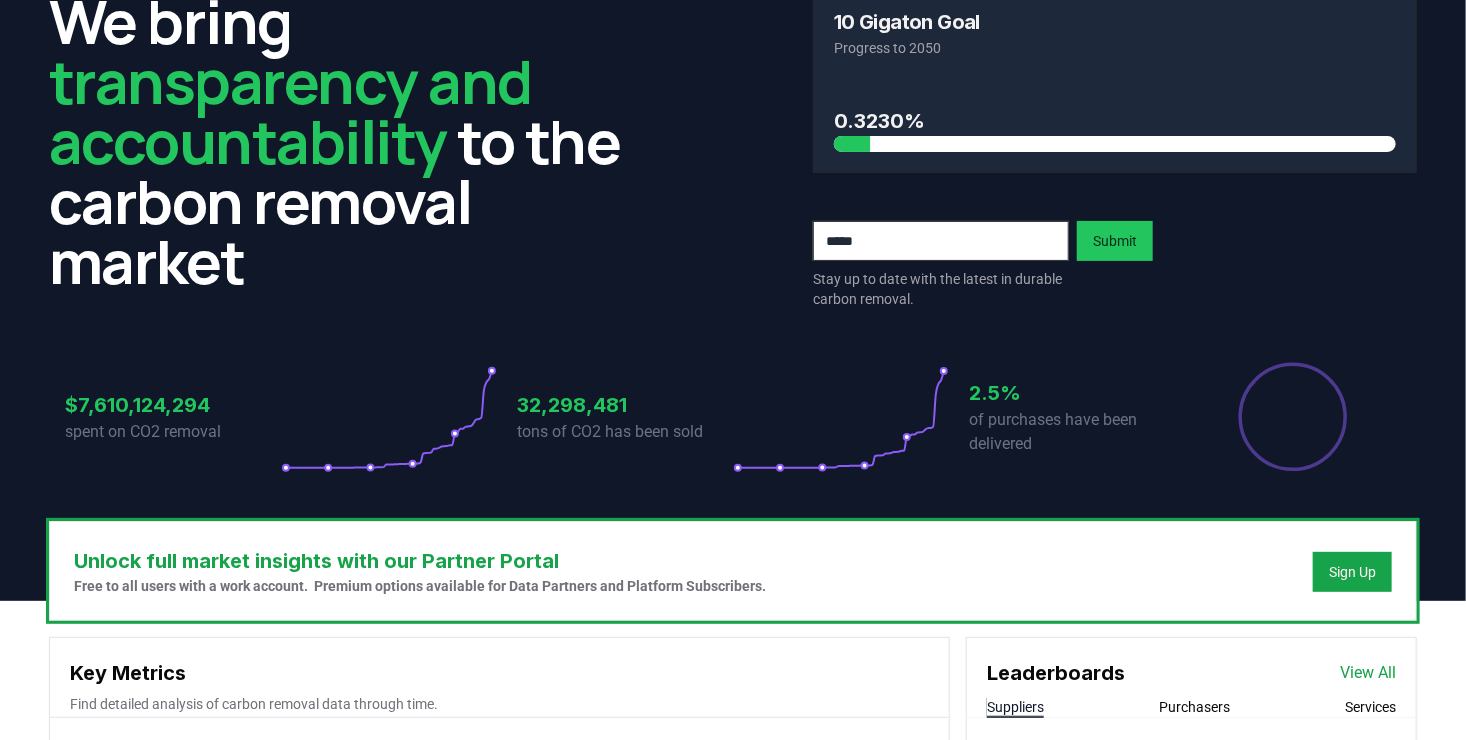 scroll, scrollTop: 0, scrollLeft: 0, axis: both 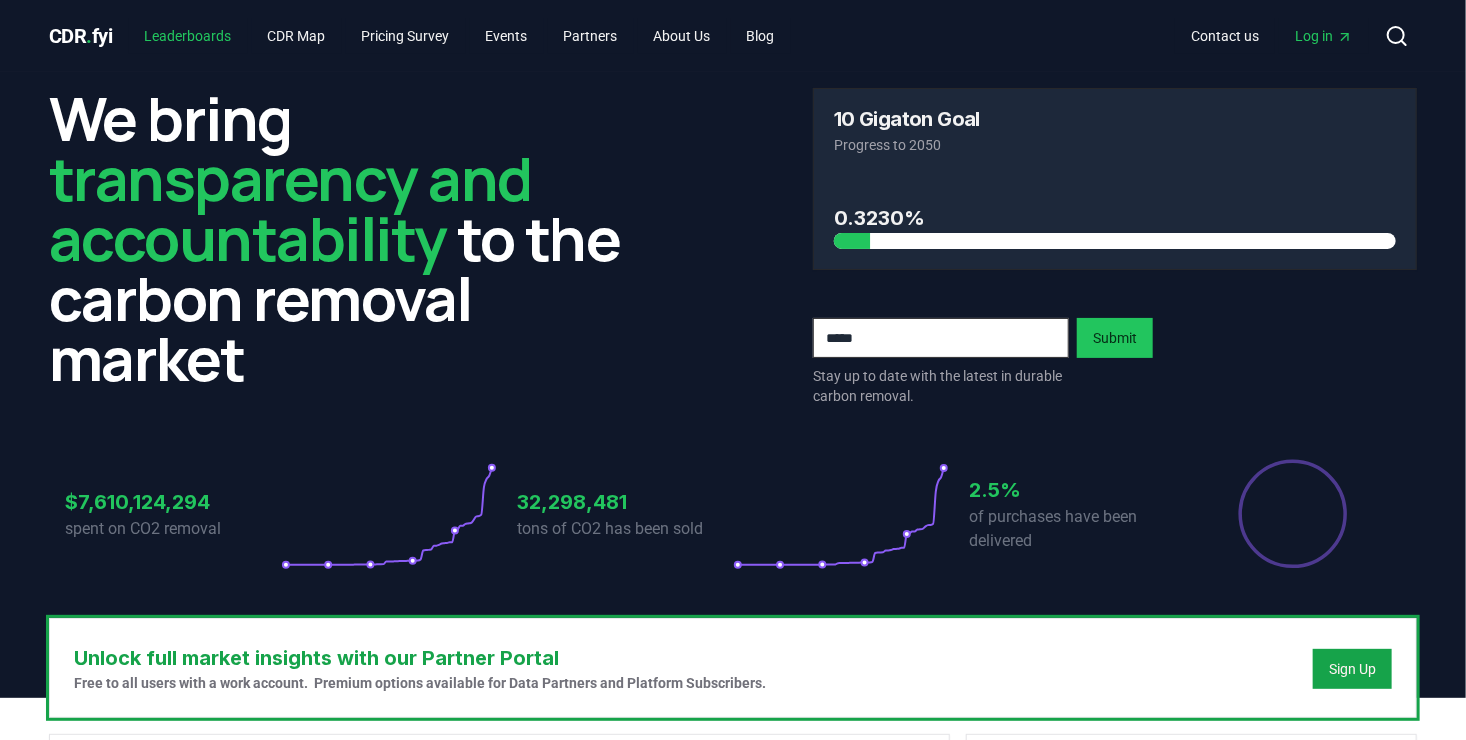 click on "Leaderboards" at bounding box center [188, 36] 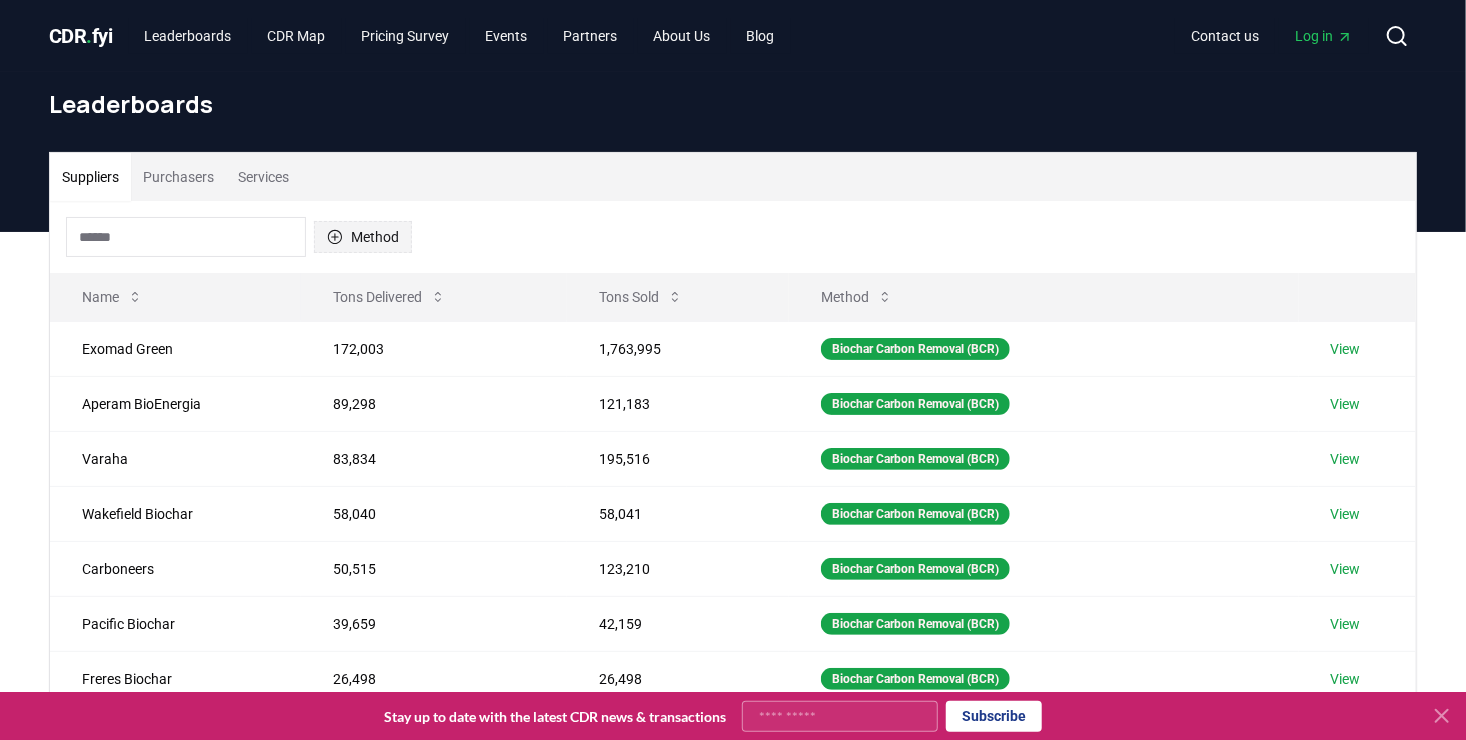click on "Method" at bounding box center (363, 237) 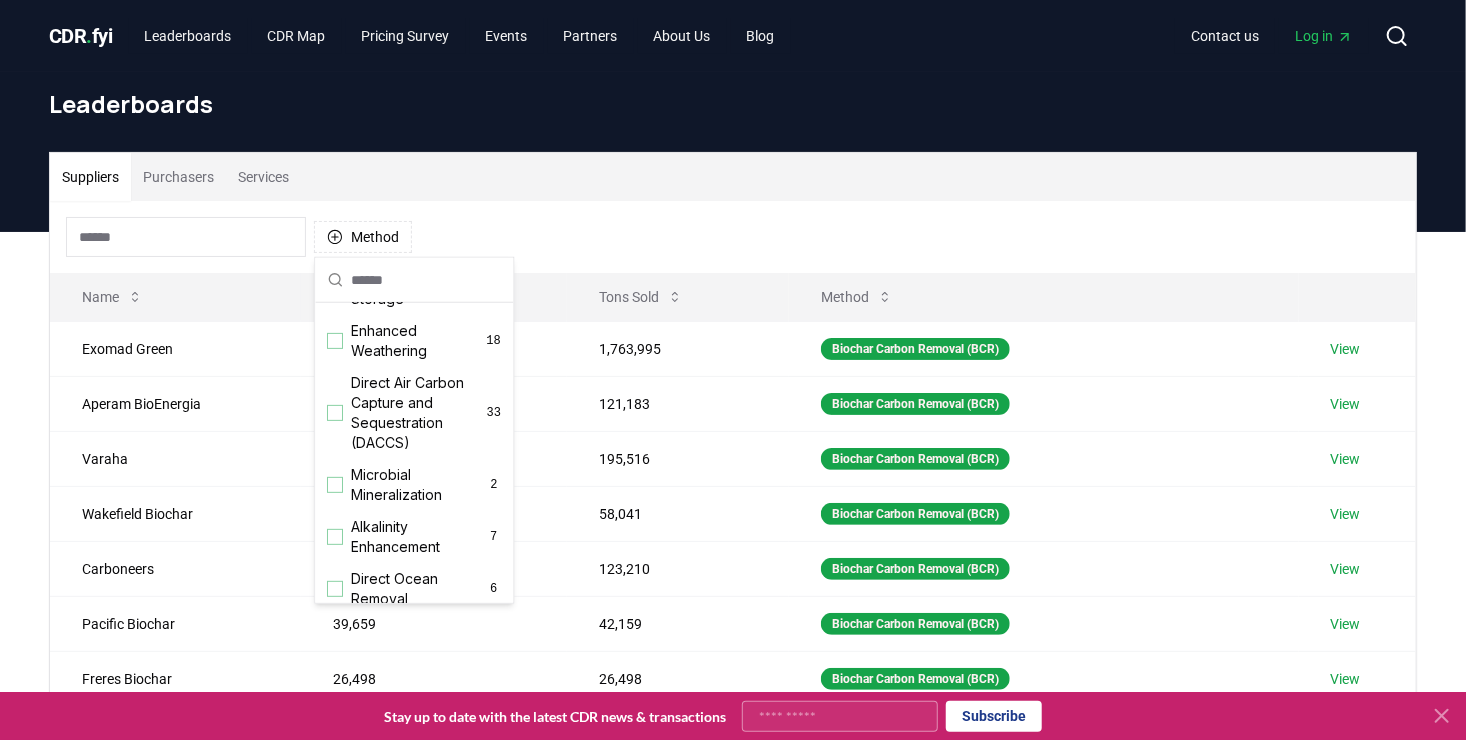 scroll, scrollTop: 344, scrollLeft: 0, axis: vertical 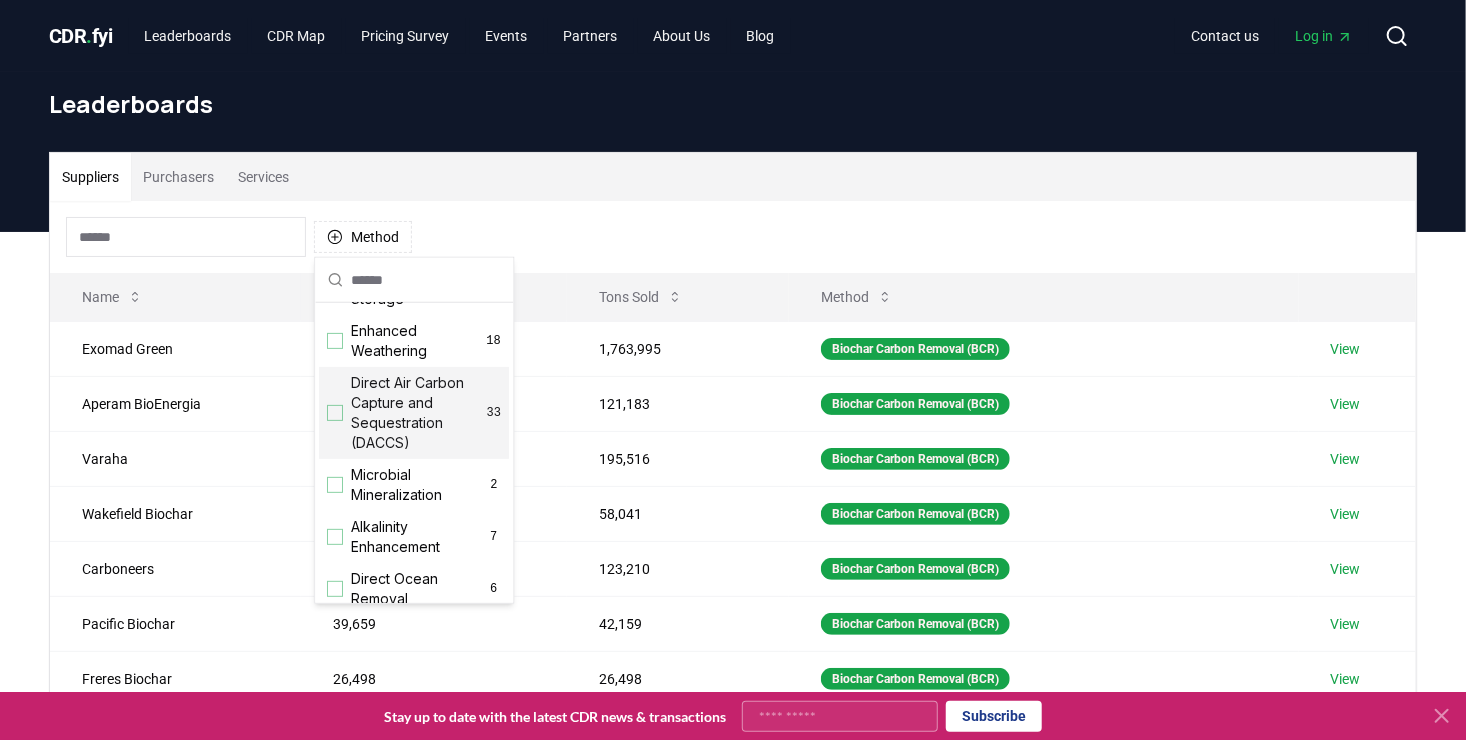 click on "Direct Air Carbon Capture and Sequestration (DACCS)" at bounding box center [419, 413] 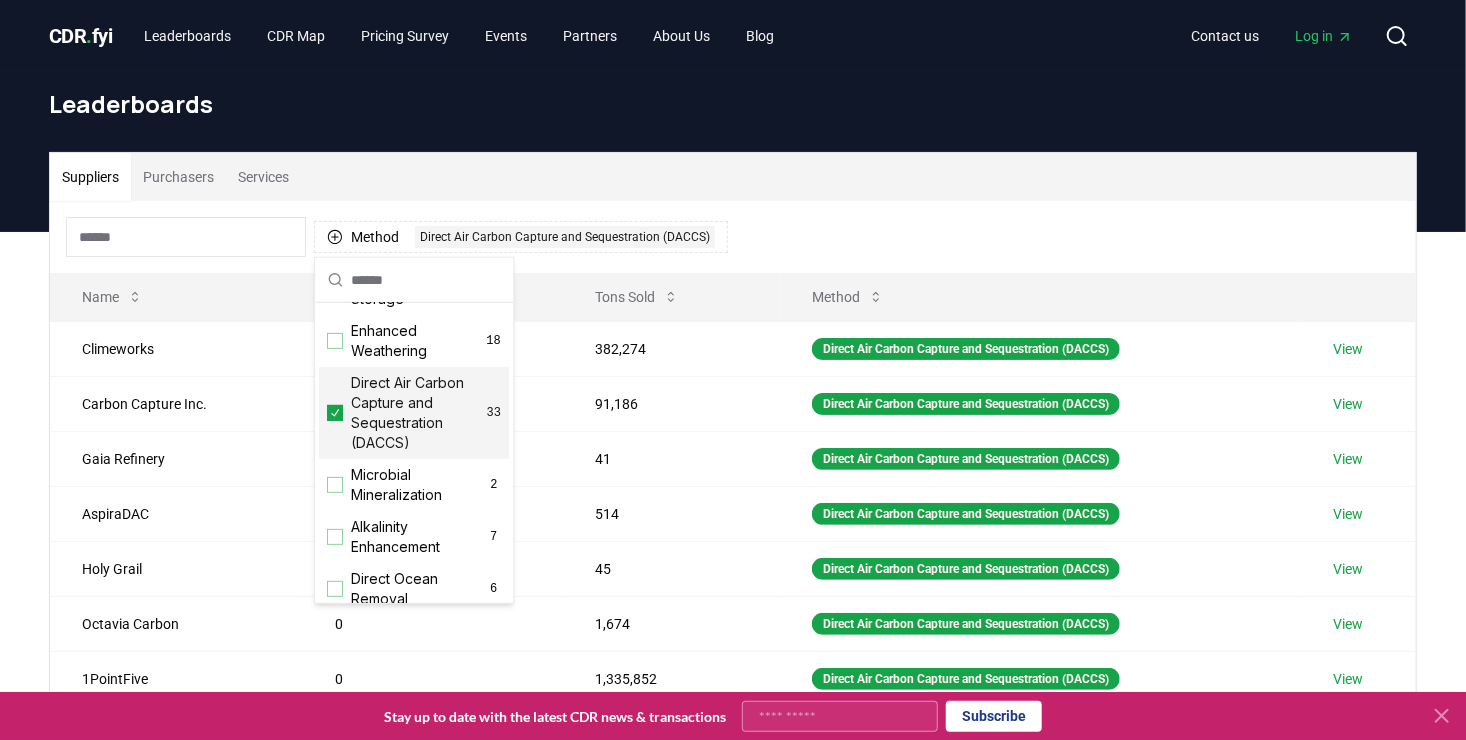 click on "Leaderboards" at bounding box center [733, 112] 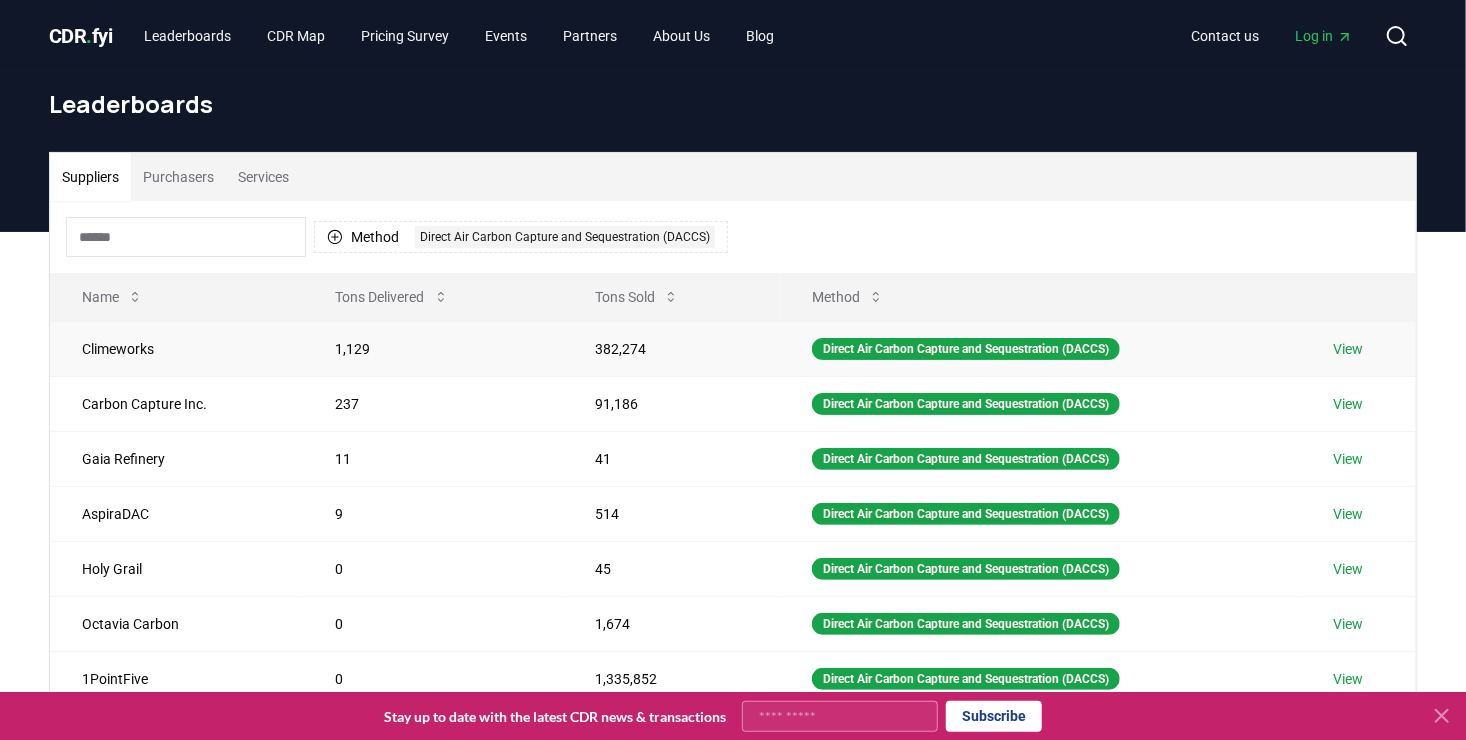 click on "View" at bounding box center [1349, 349] 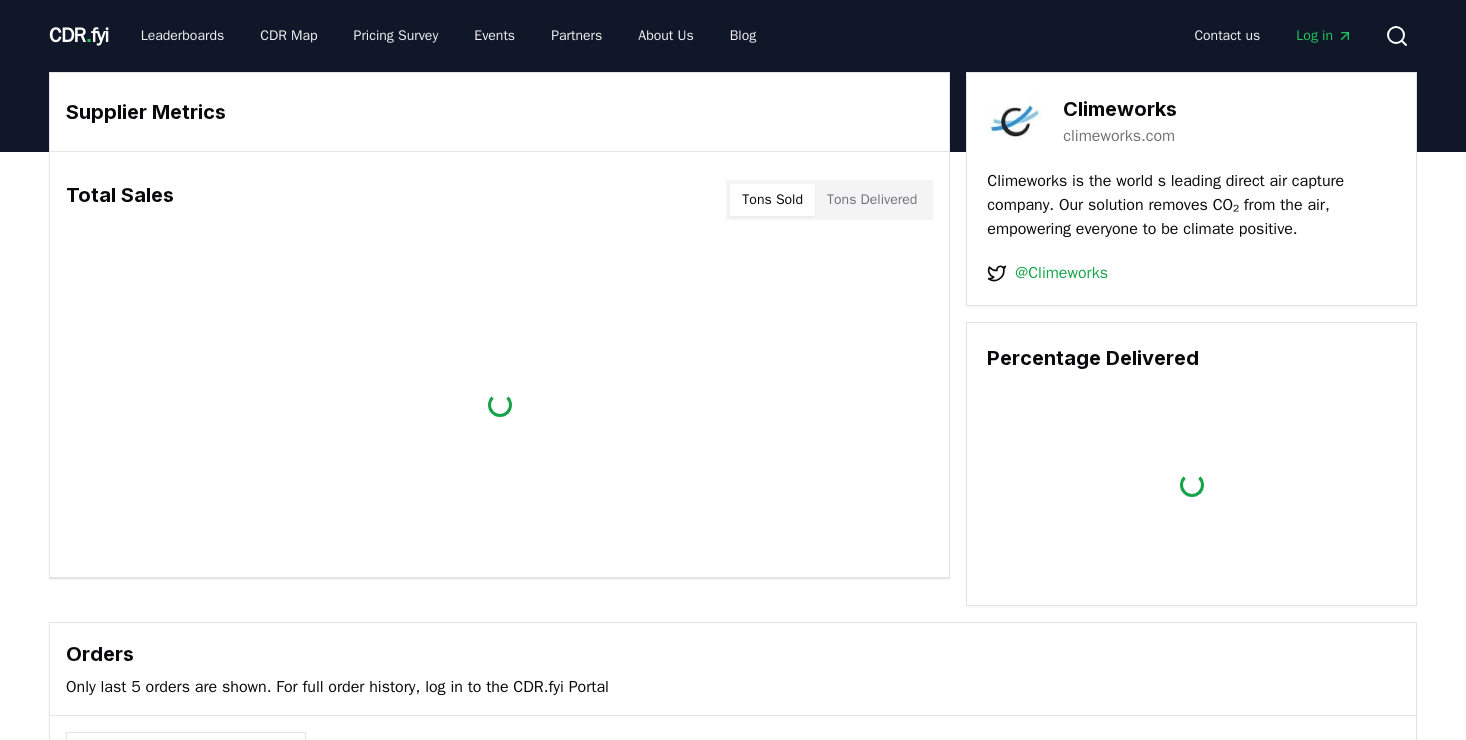 scroll, scrollTop: 0, scrollLeft: 0, axis: both 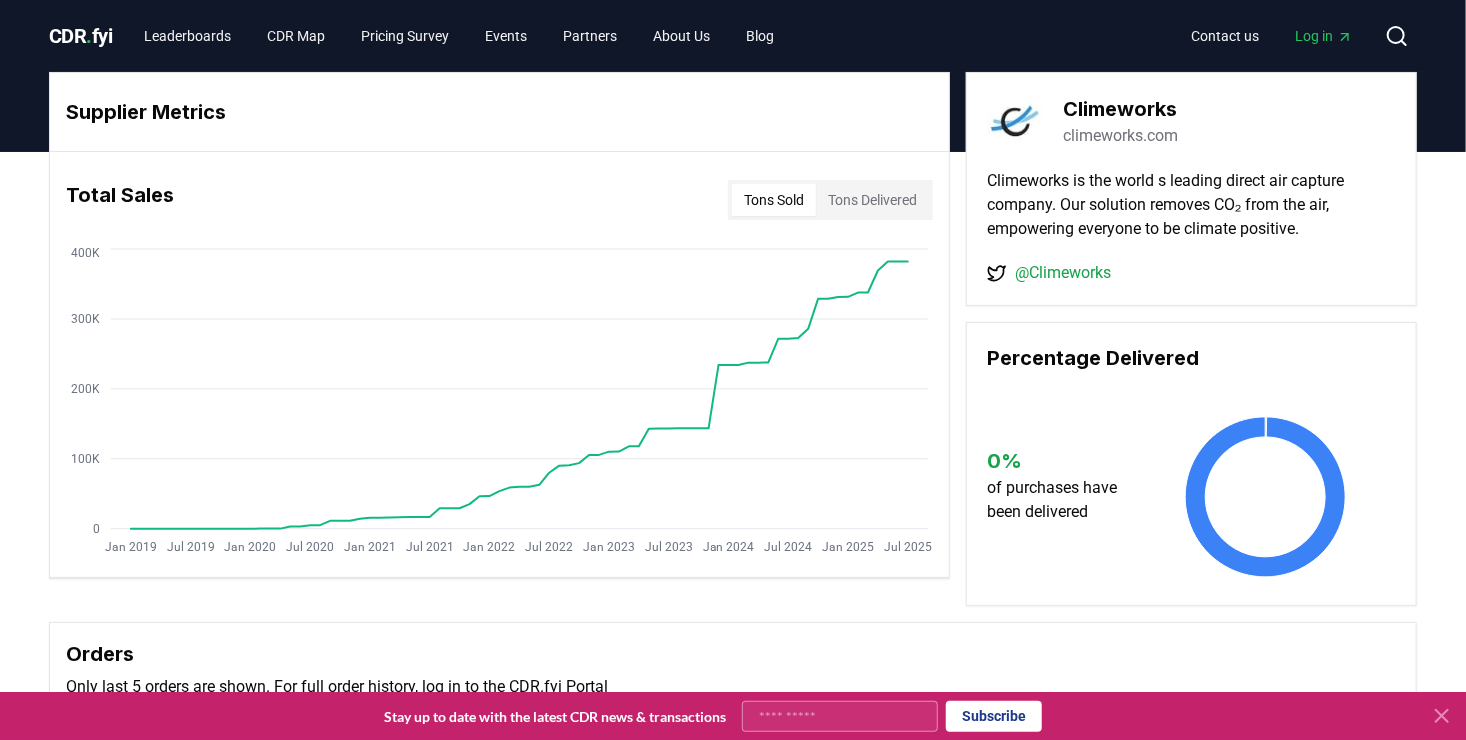 click on "Tons Delivered" at bounding box center [872, 200] 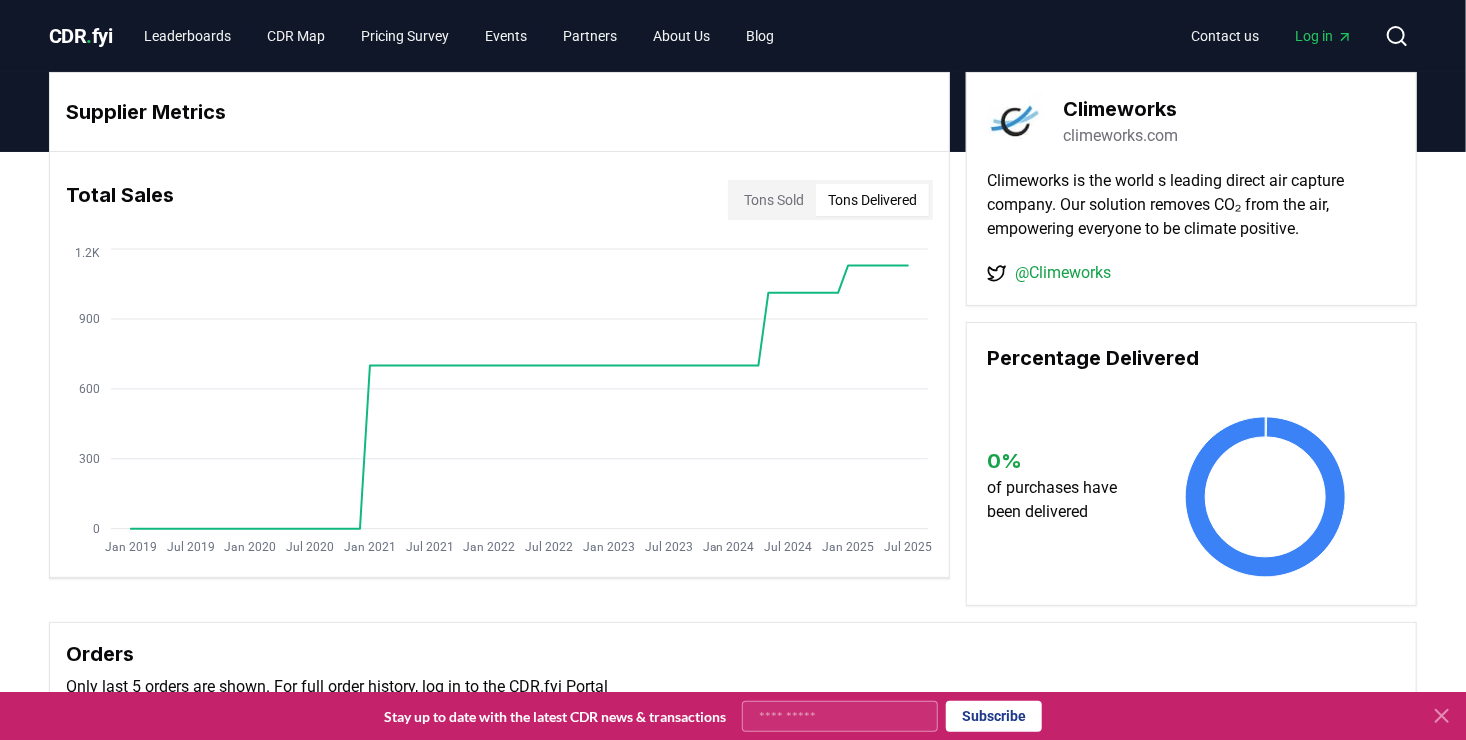click on "Tons Sold" at bounding box center [774, 200] 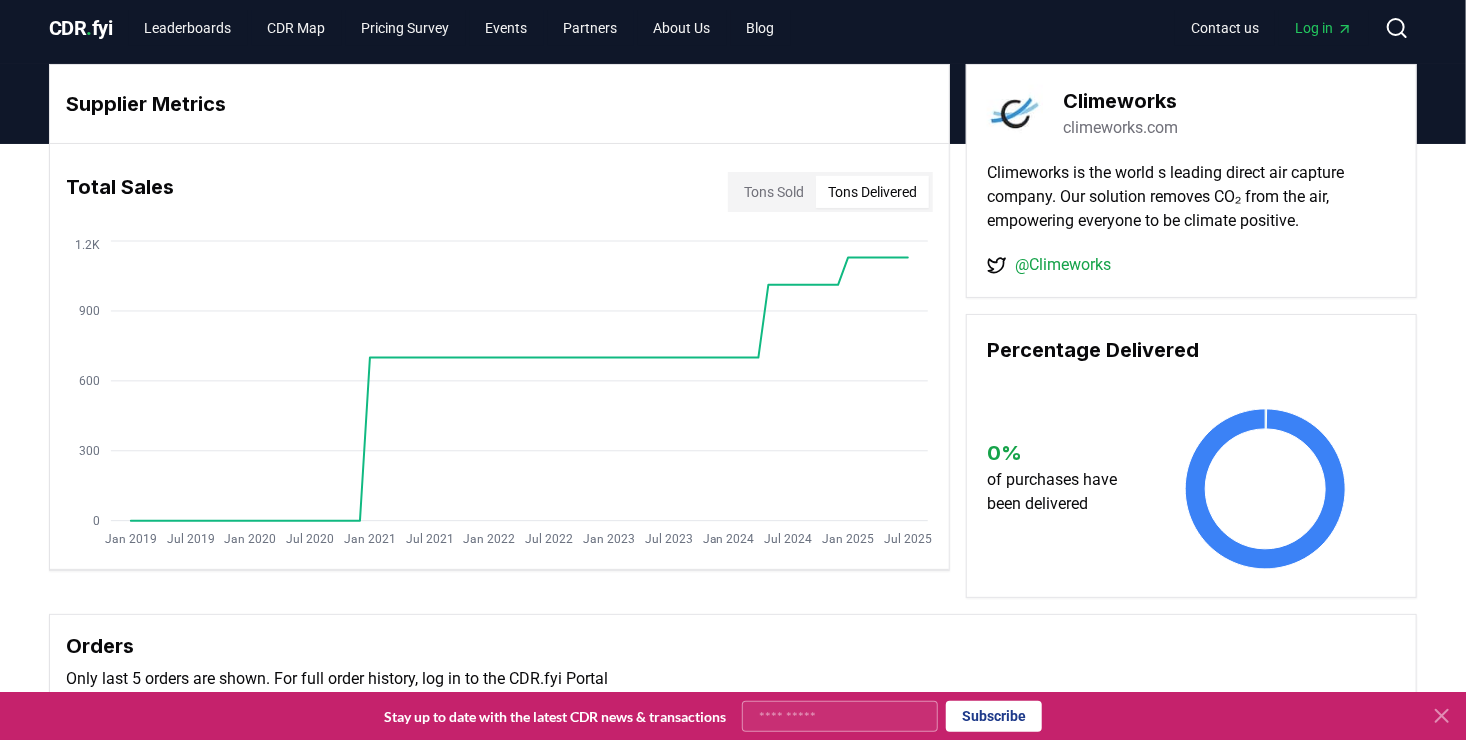 scroll, scrollTop: 0, scrollLeft: 0, axis: both 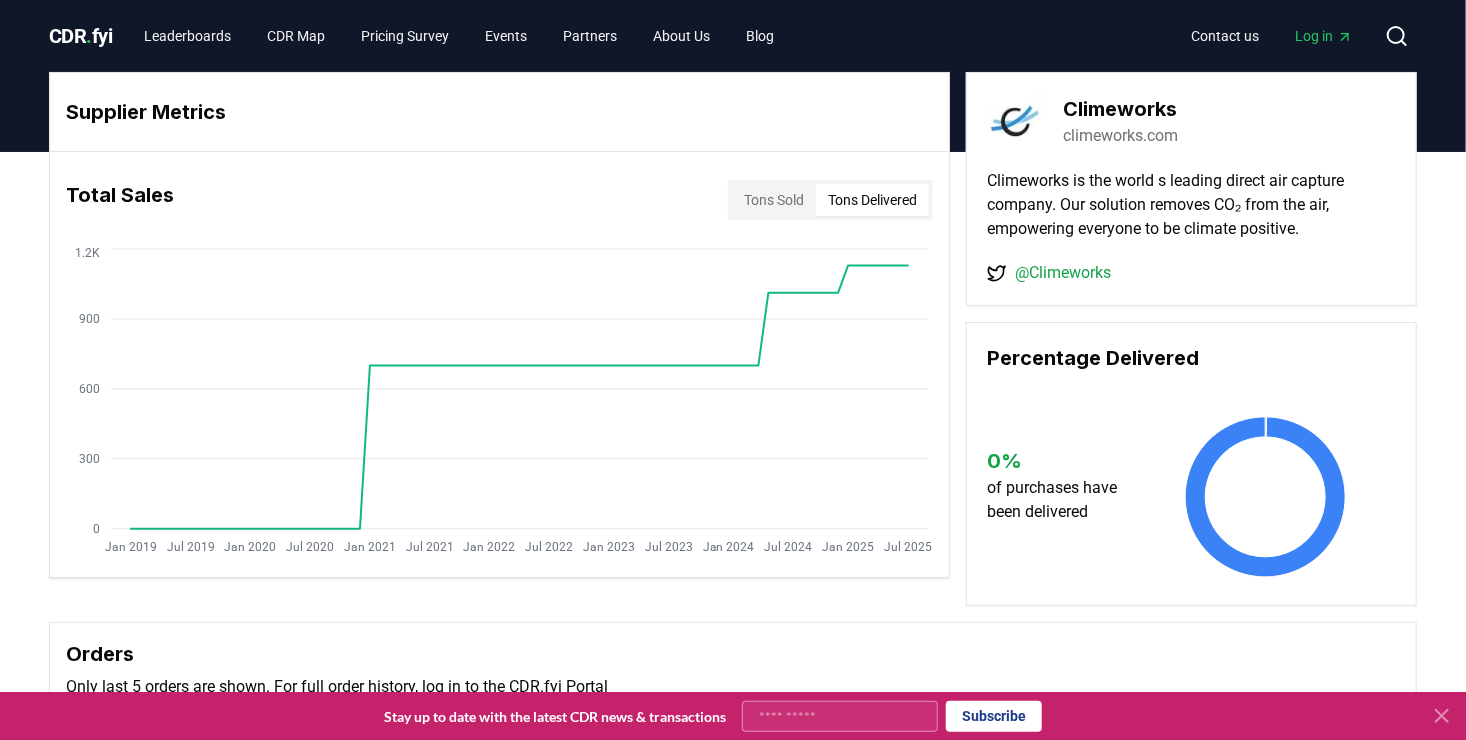 click on "Tons Sold" at bounding box center (774, 200) 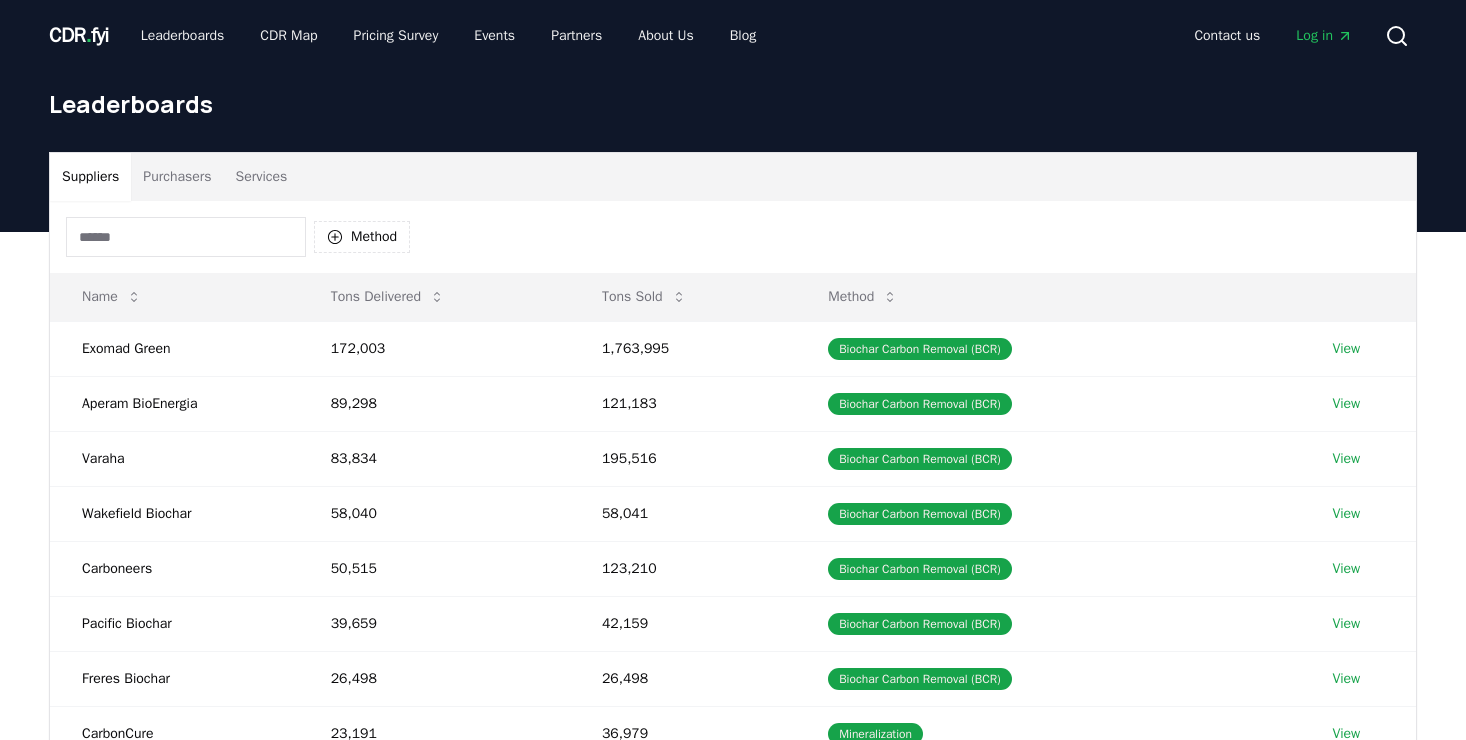 scroll, scrollTop: 0, scrollLeft: 0, axis: both 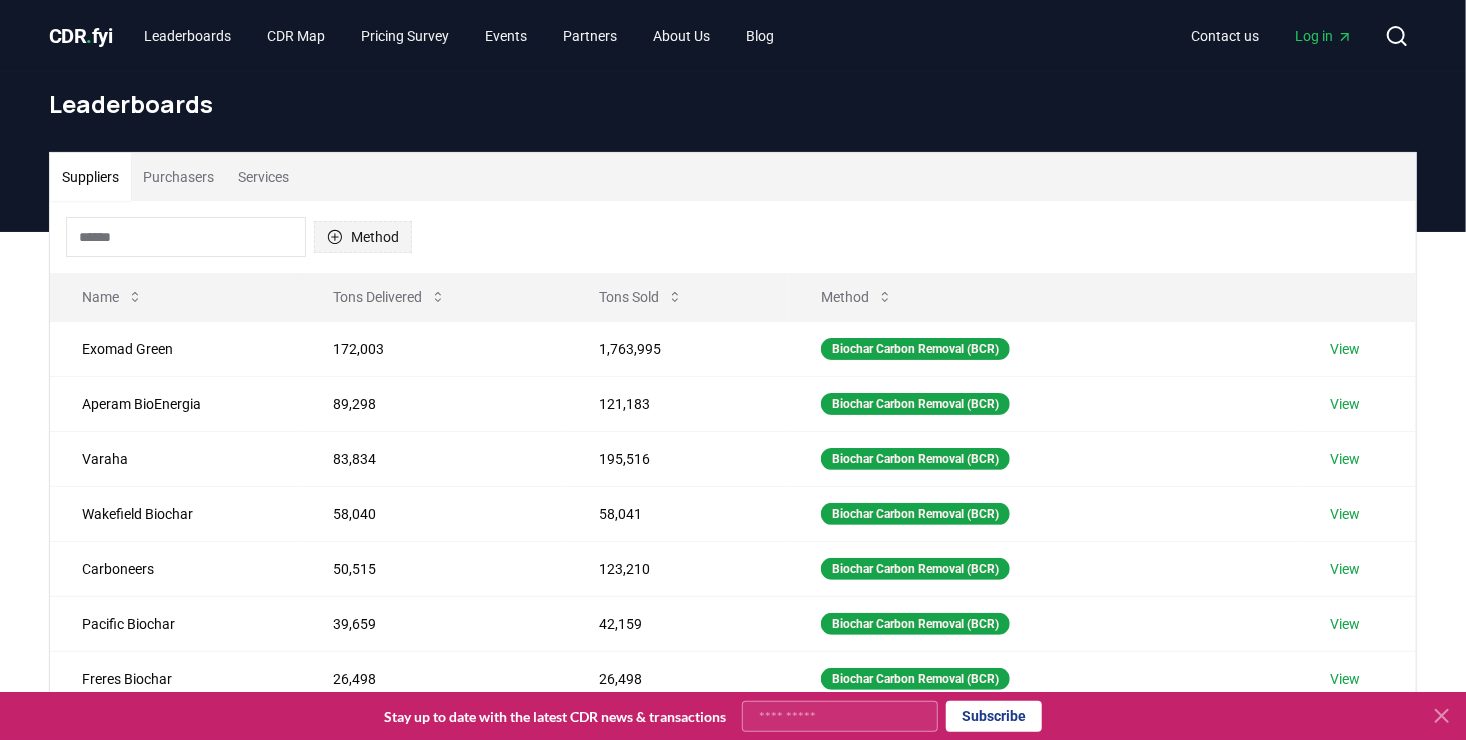 click on "Method" at bounding box center (363, 237) 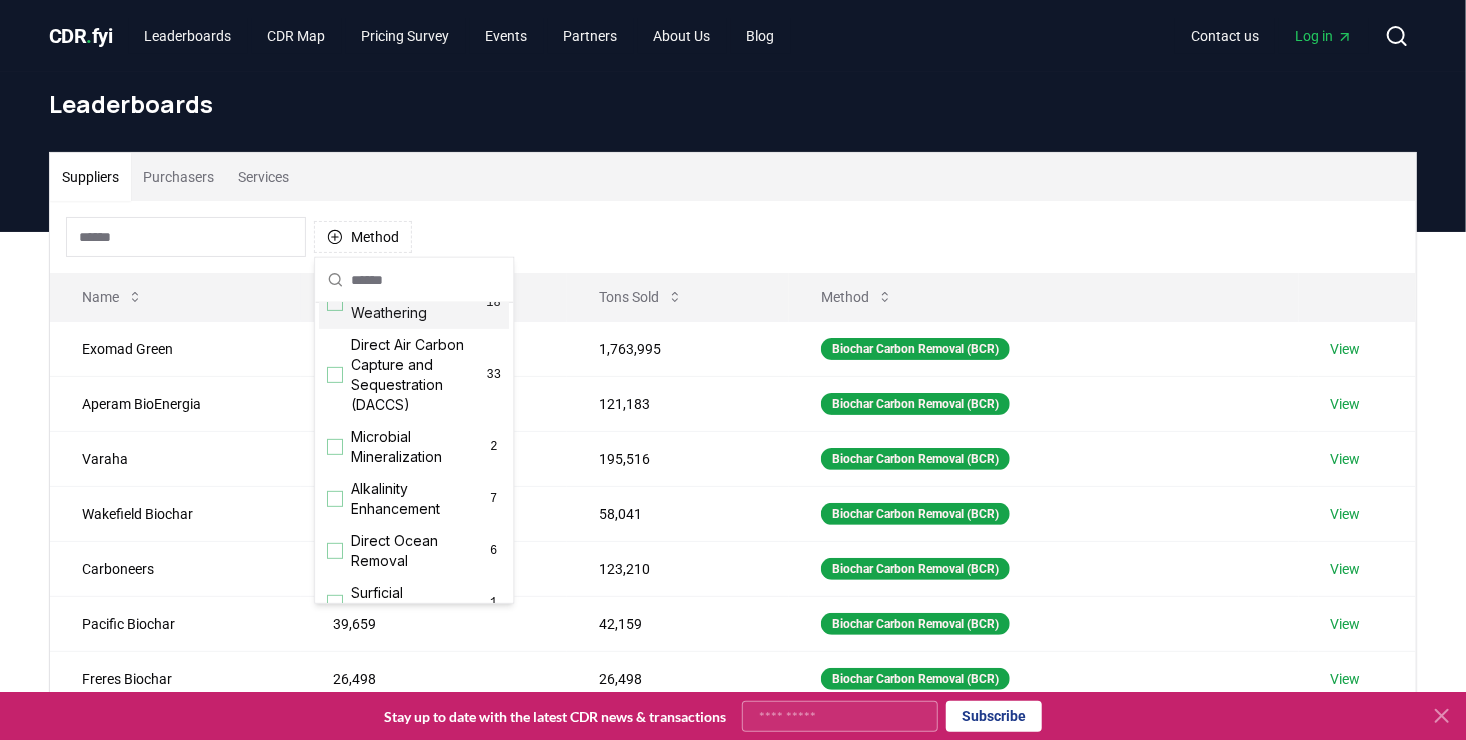 scroll, scrollTop: 400, scrollLeft: 0, axis: vertical 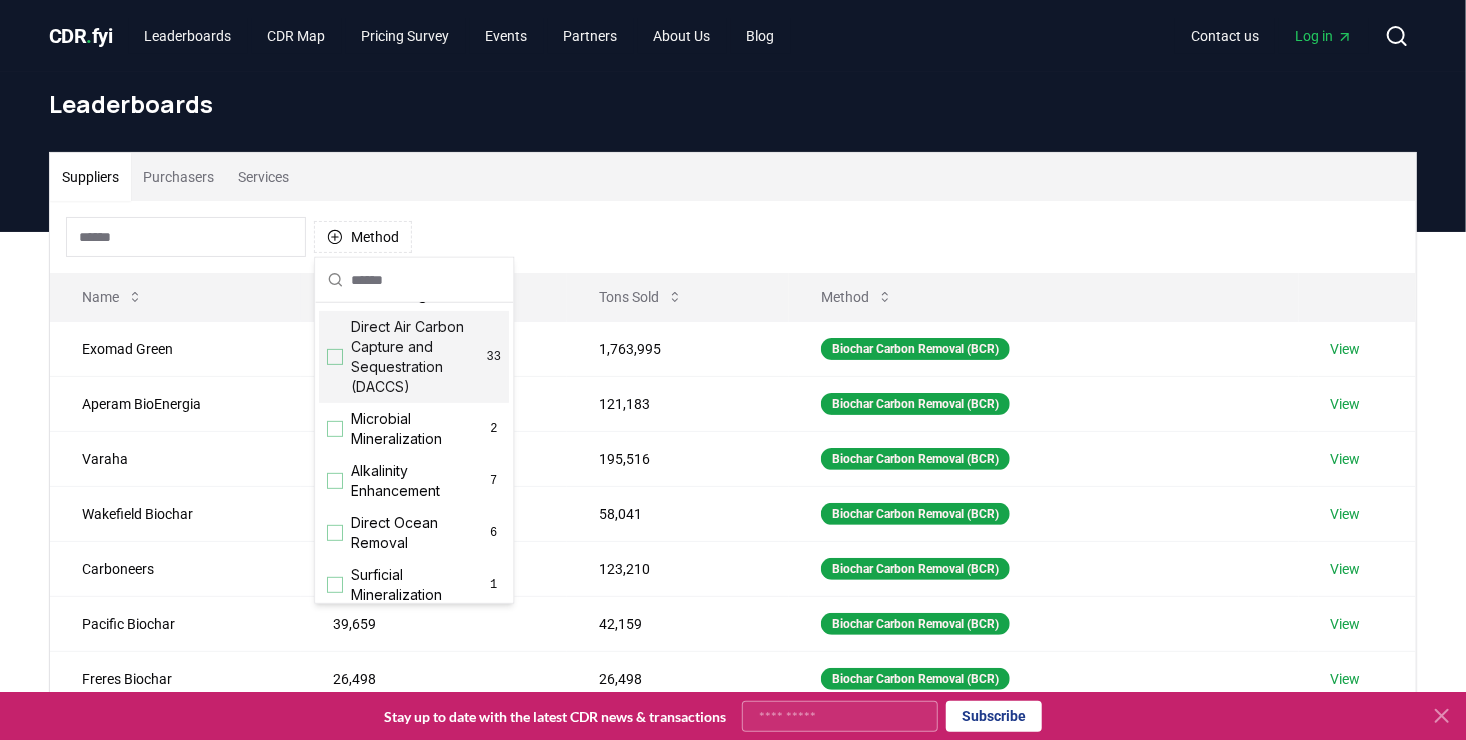 click on "Direct Air Carbon Capture and Sequestration (DACCS)" at bounding box center (419, 357) 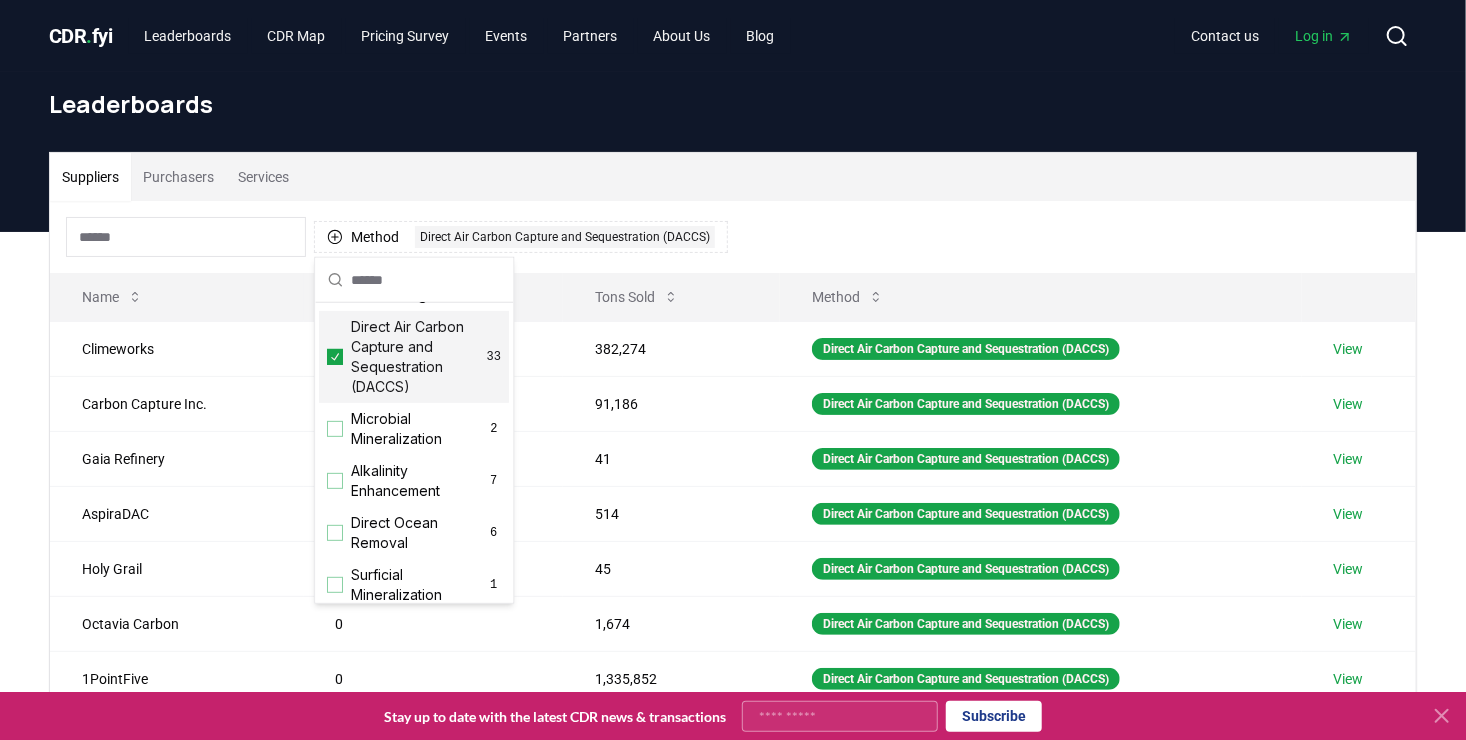 click on "Method 1 Direct Air Carbon Capture and Sequestration (DACCS)" at bounding box center (733, 237) 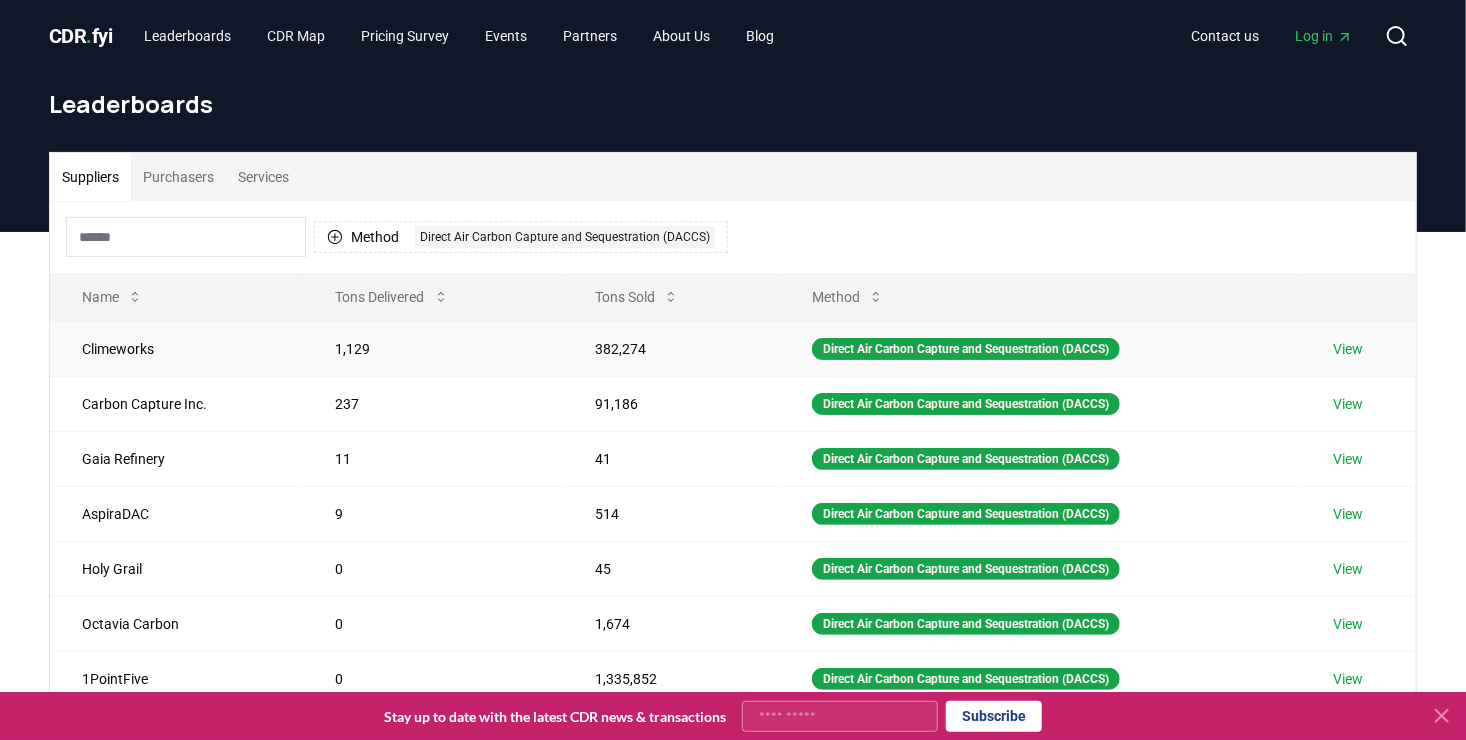 click on "View" at bounding box center [1349, 349] 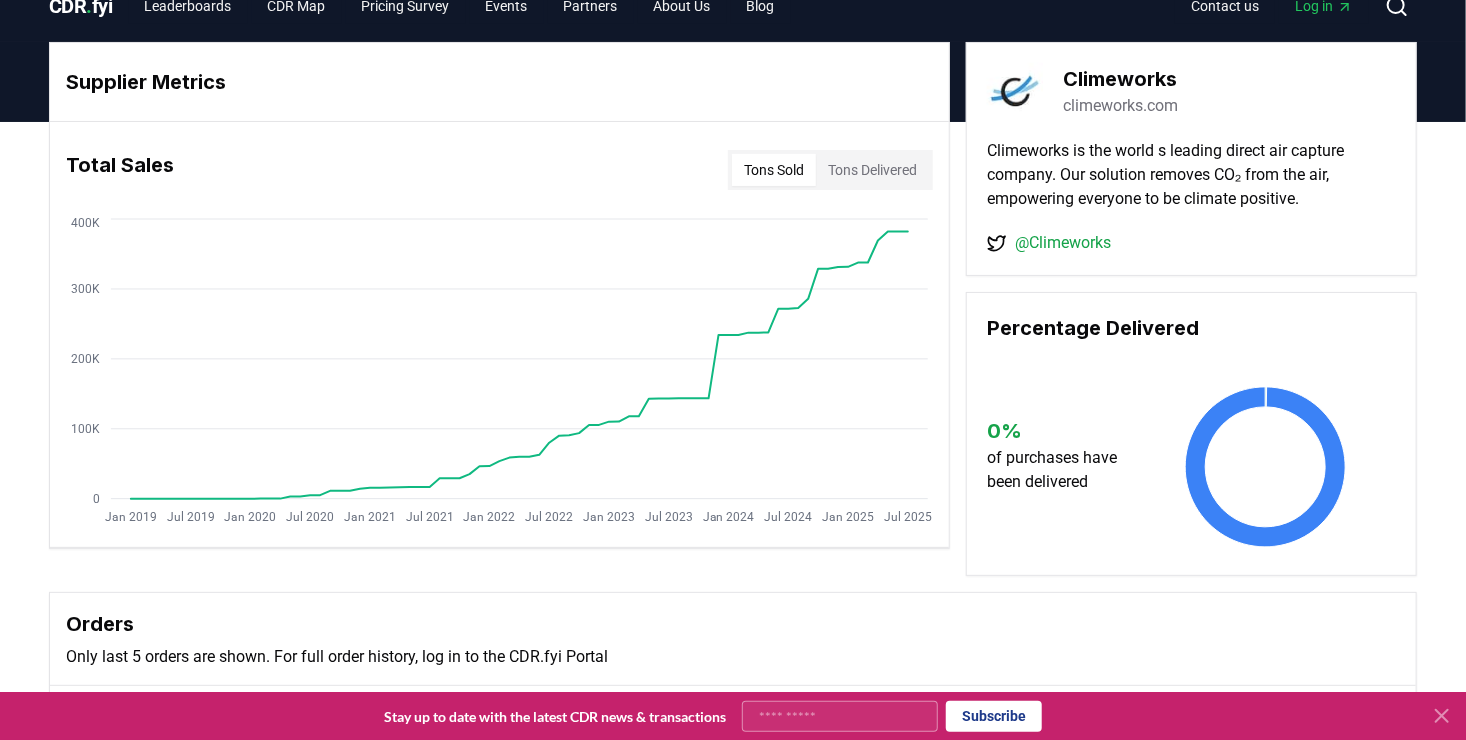 scroll, scrollTop: 0, scrollLeft: 0, axis: both 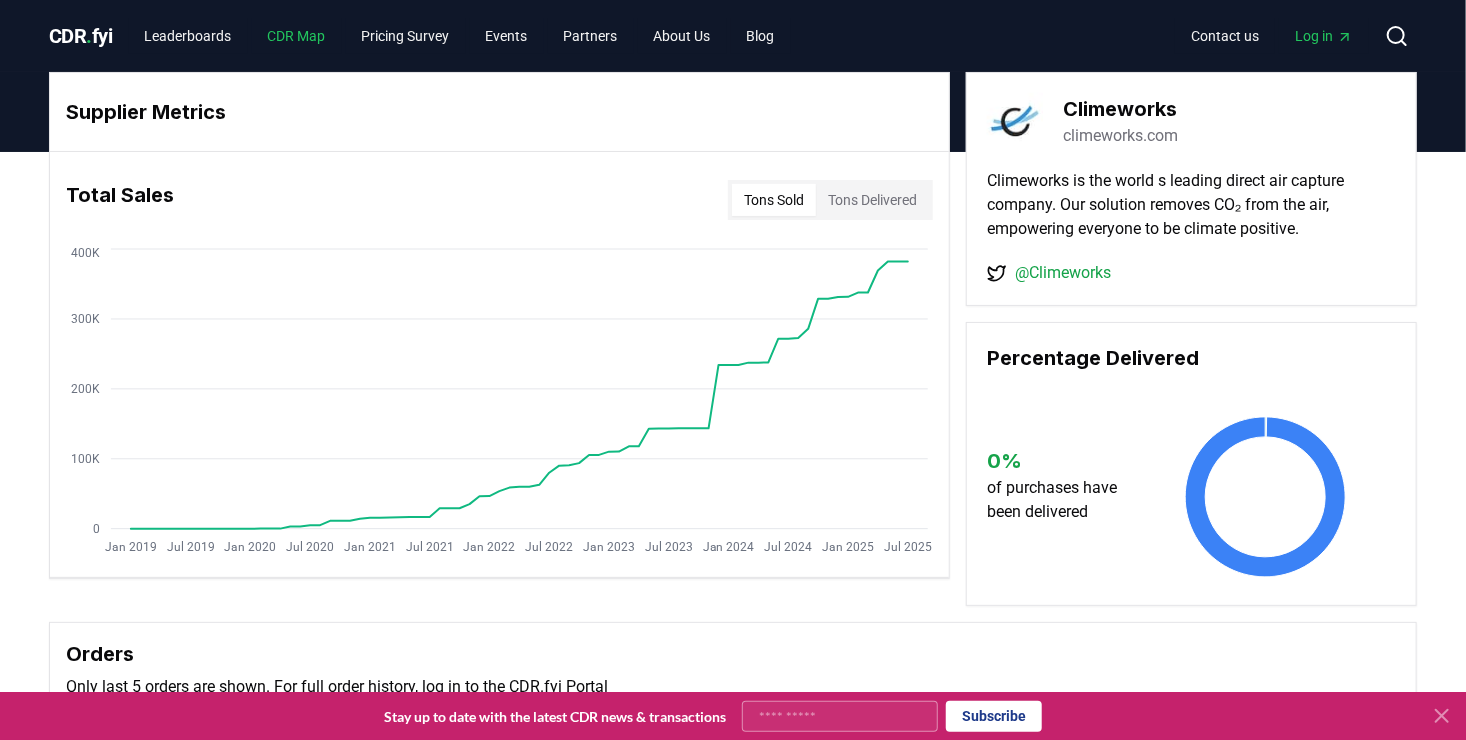 click on "CDR Map" at bounding box center [297, 36] 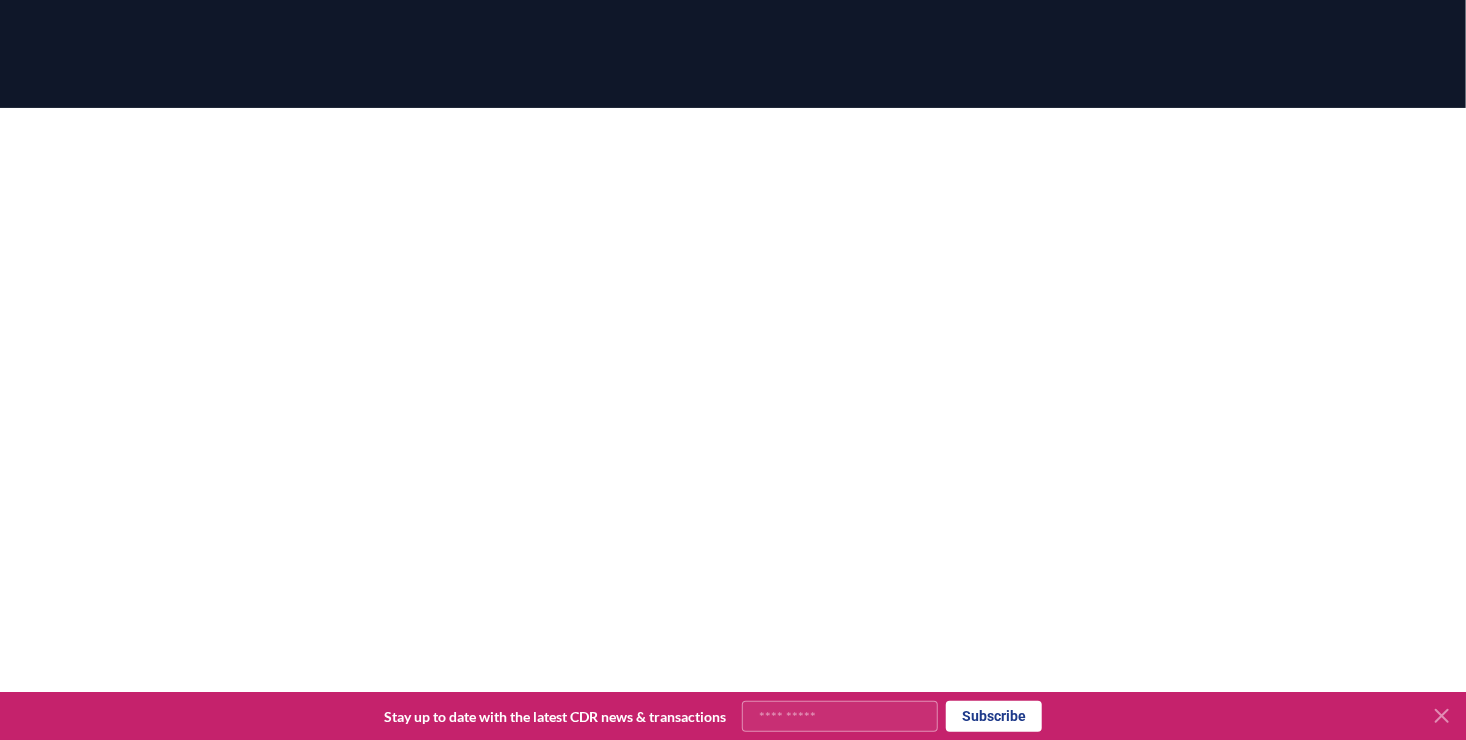 scroll, scrollTop: 0, scrollLeft: 0, axis: both 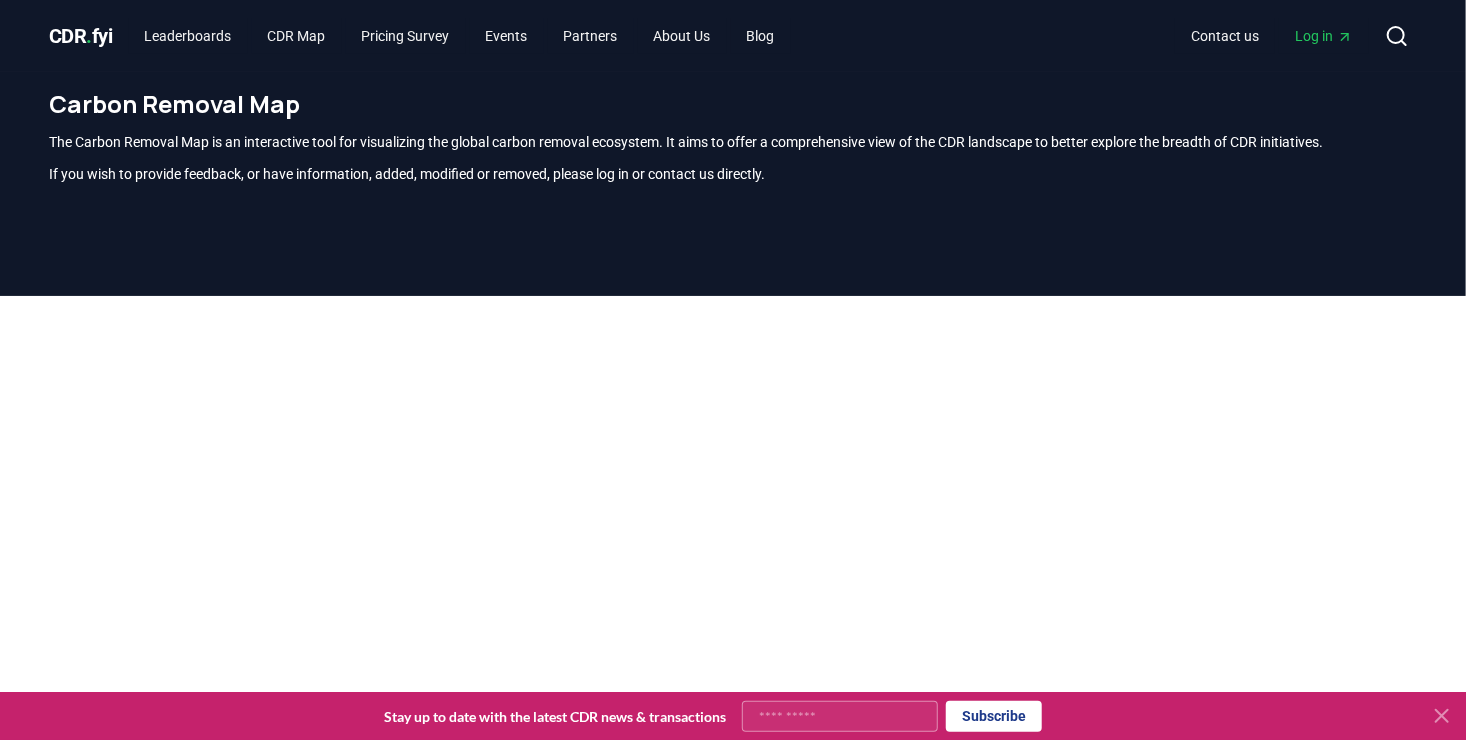 click on "The Carbon Removal Map is an interactive tool for visualizing the global carbon removal ecosystem. It aims to offer a comprehensive view of the CDR landscape to better explore the breadth of CDR initiatives." at bounding box center [733, 142] 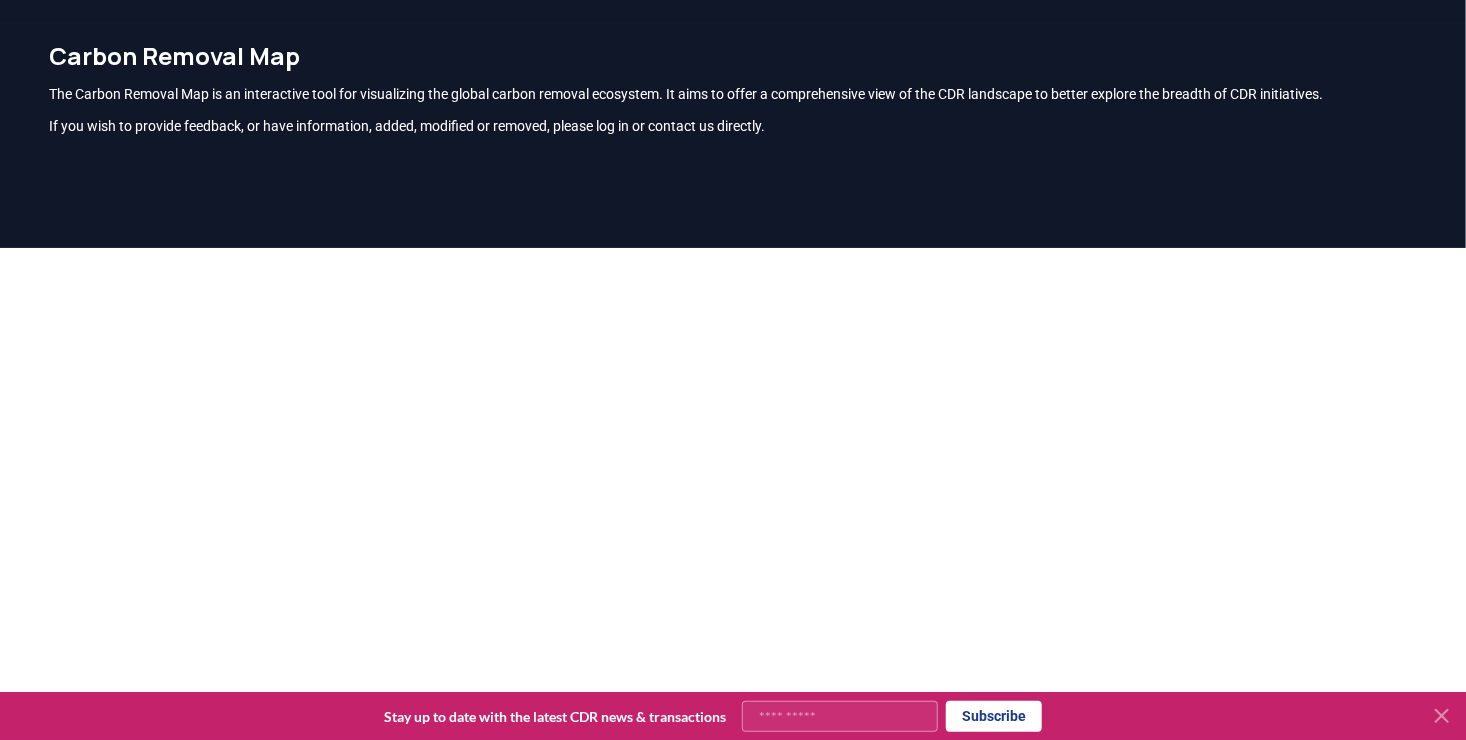 scroll, scrollTop: 0, scrollLeft: 0, axis: both 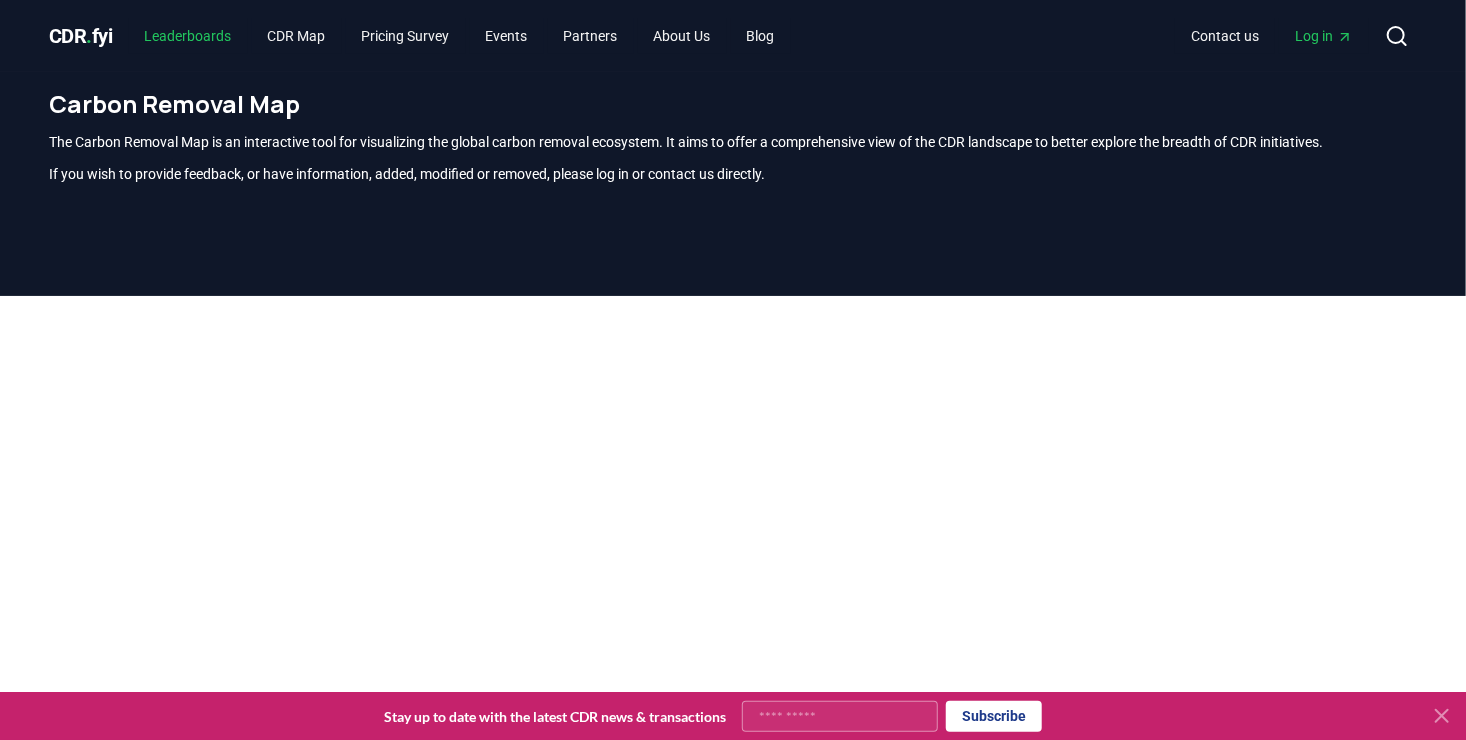 click on "Leaderboards" at bounding box center (188, 36) 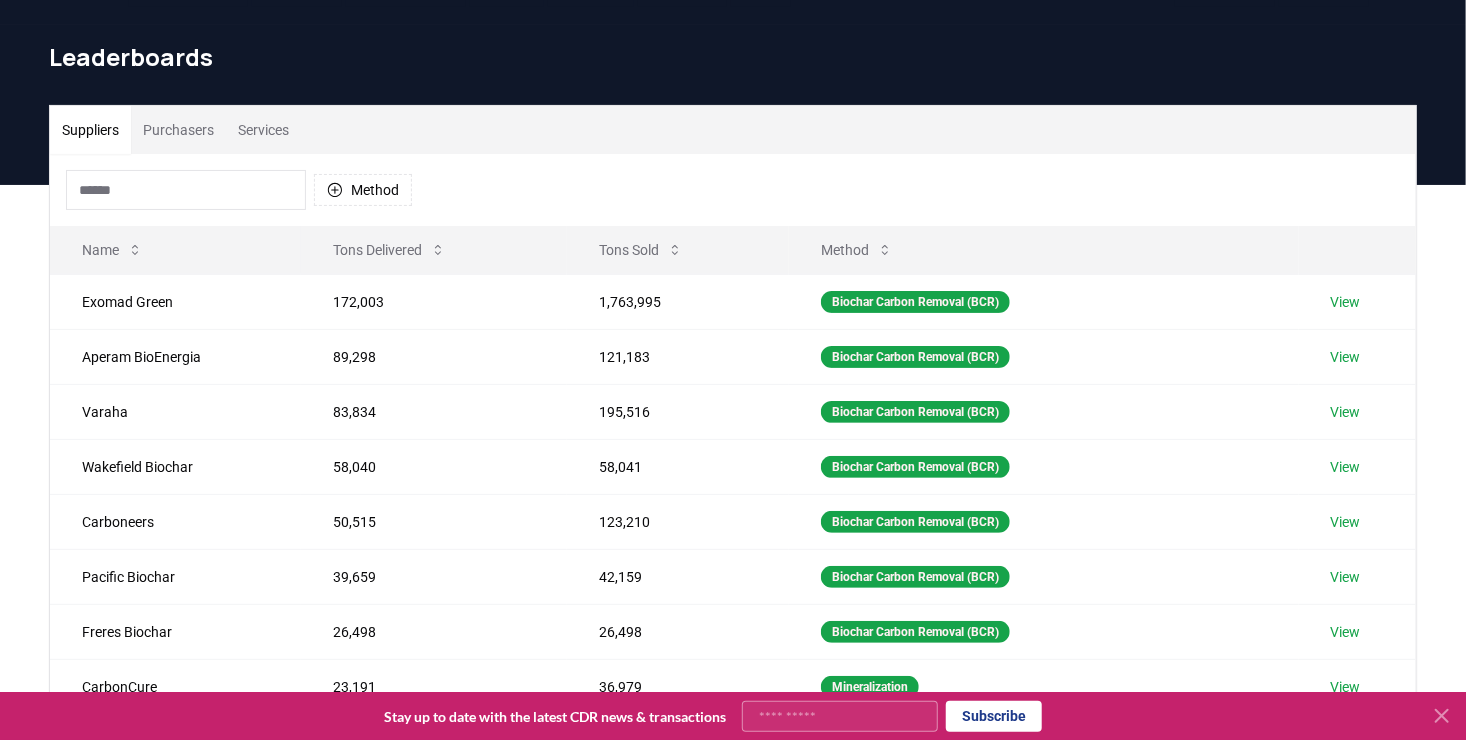 scroll, scrollTop: 0, scrollLeft: 0, axis: both 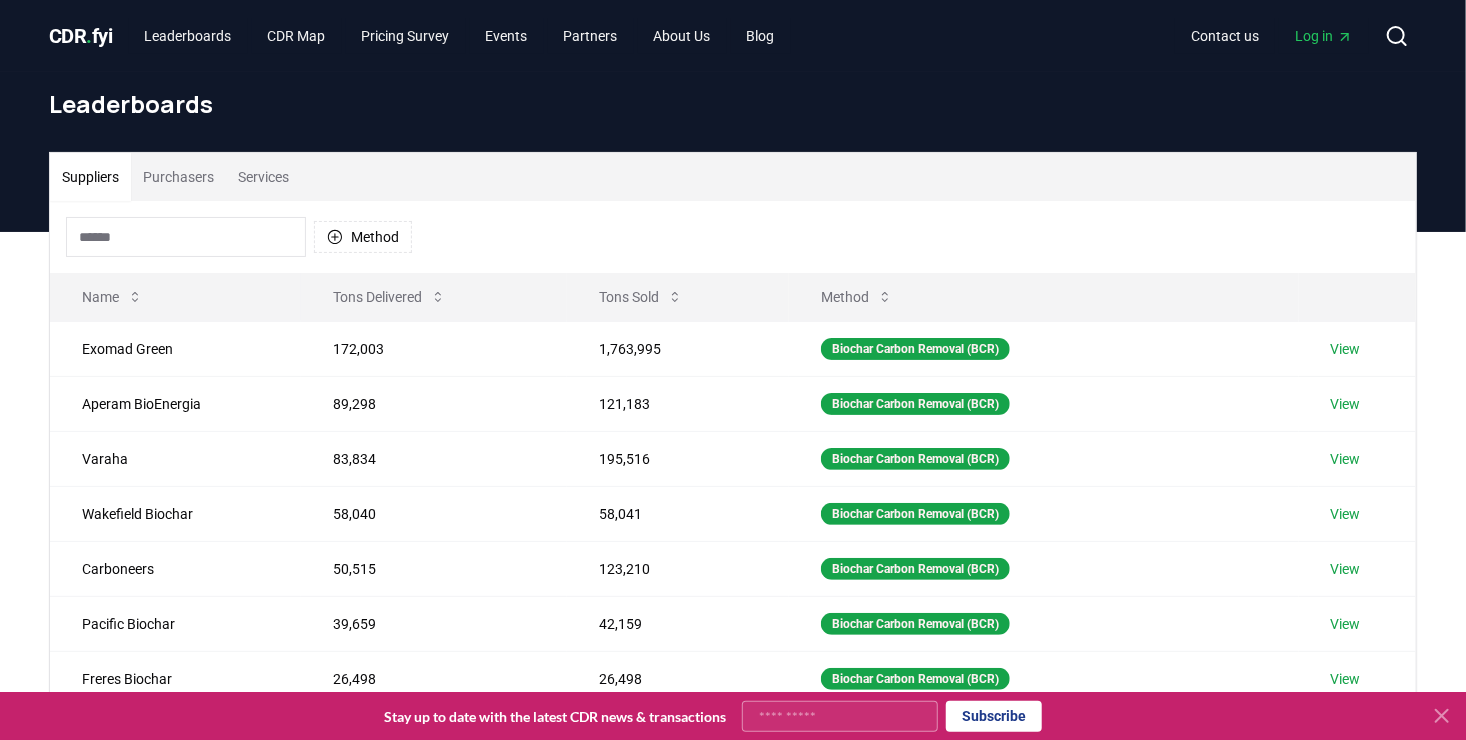 click on "Services" at bounding box center [263, 177] 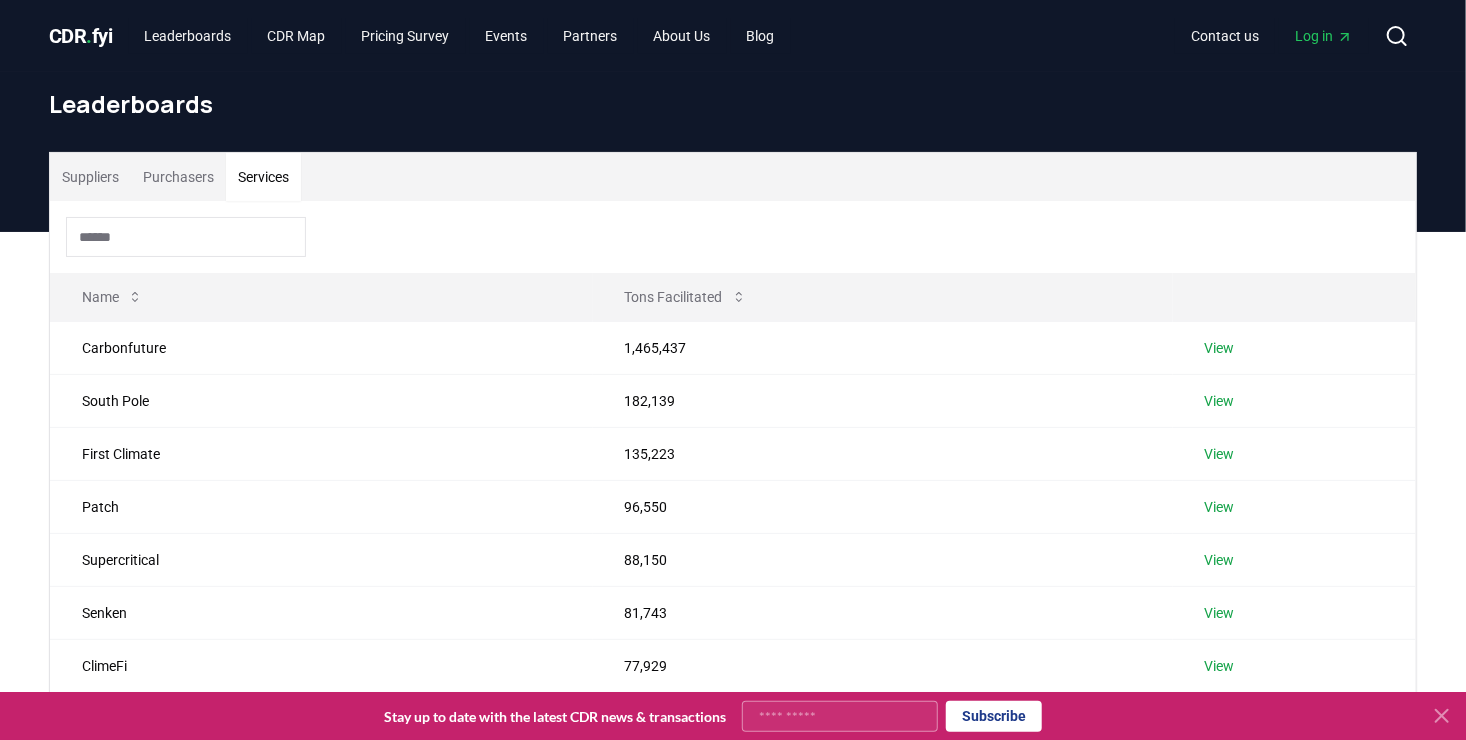 click on "Purchasers" at bounding box center (178, 177) 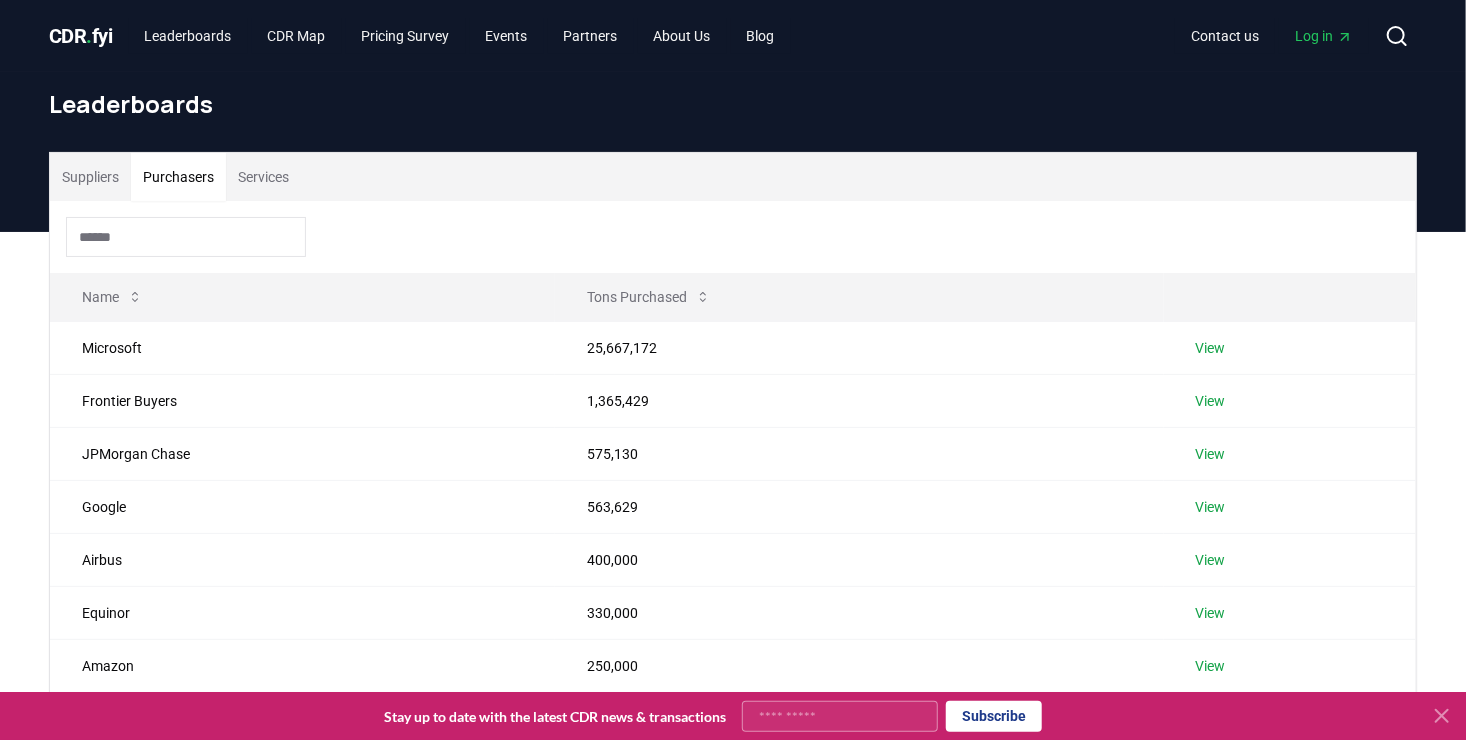 click on "Suppliers" at bounding box center (90, 177) 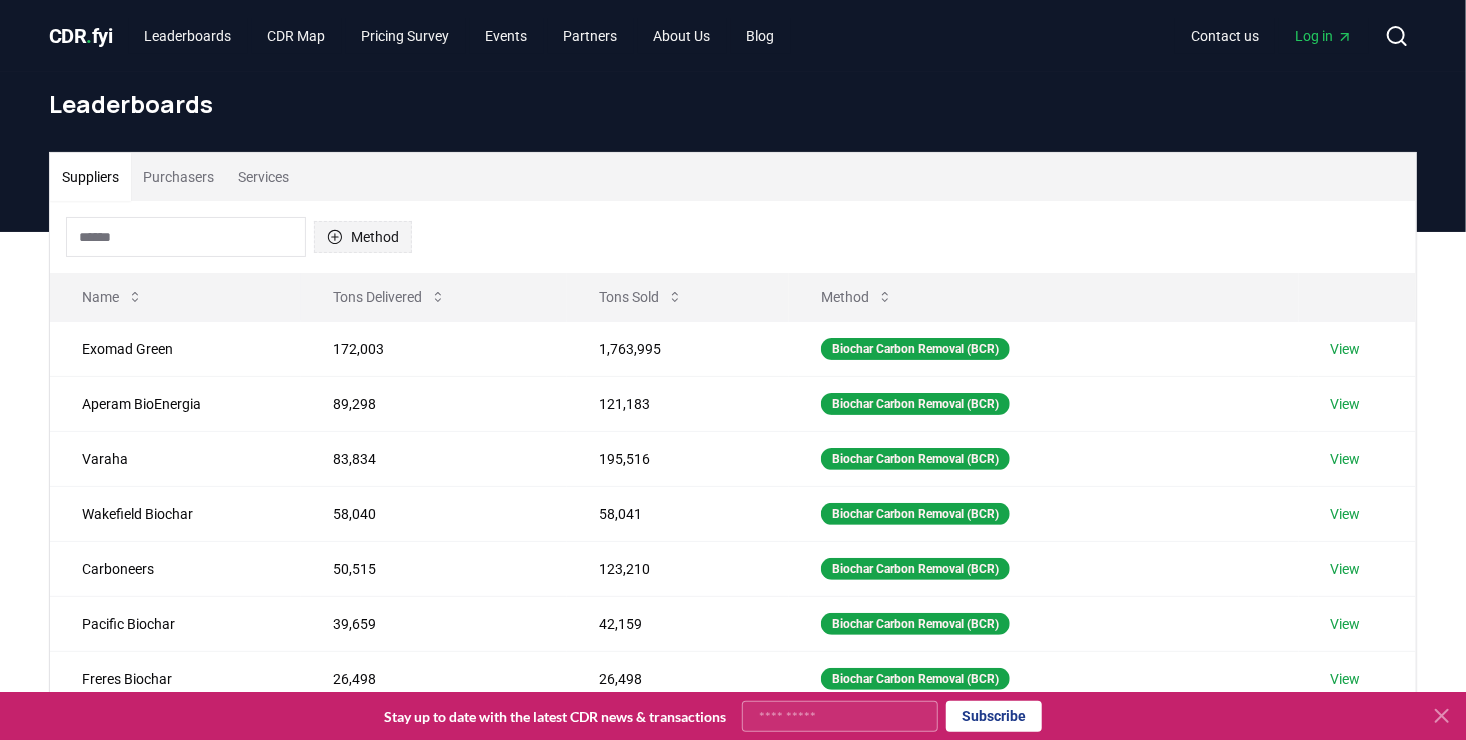 click 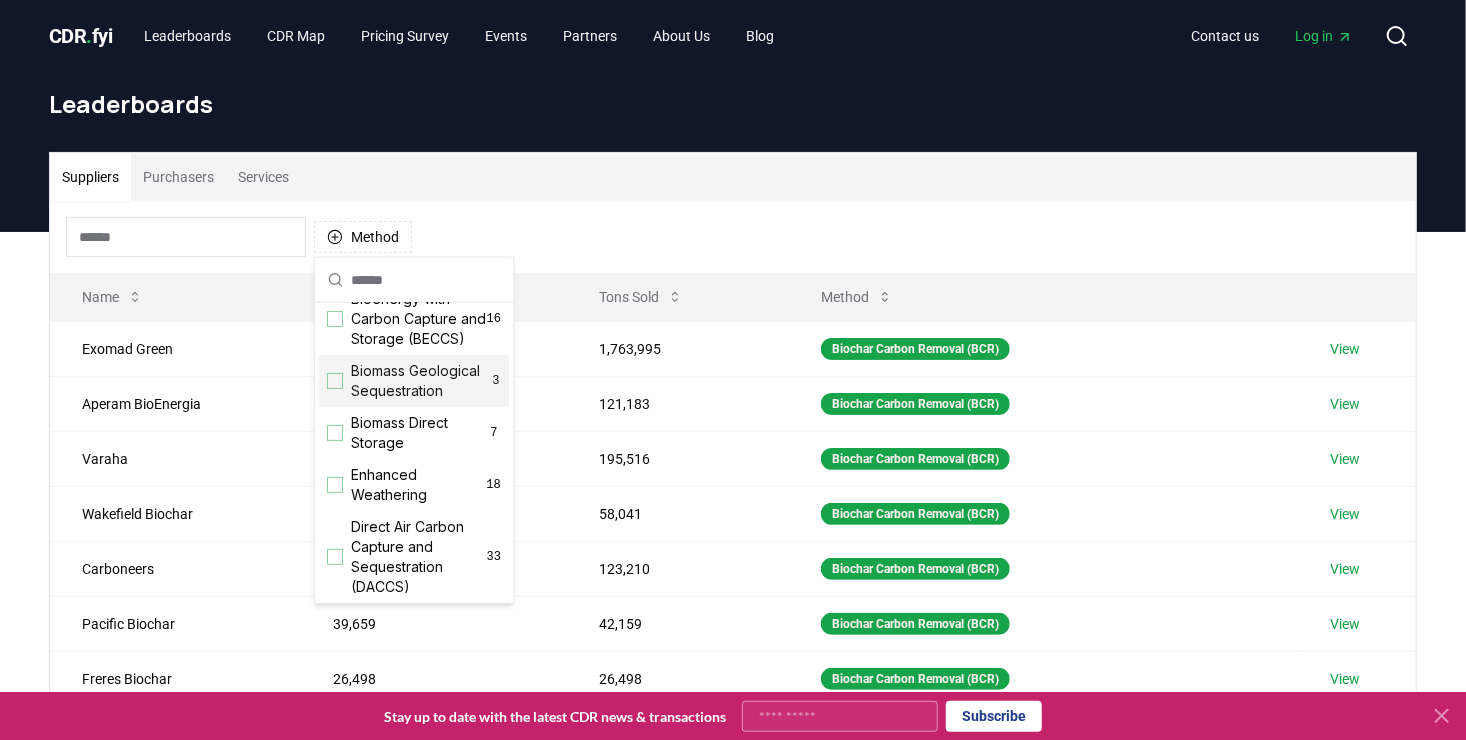 scroll, scrollTop: 400, scrollLeft: 0, axis: vertical 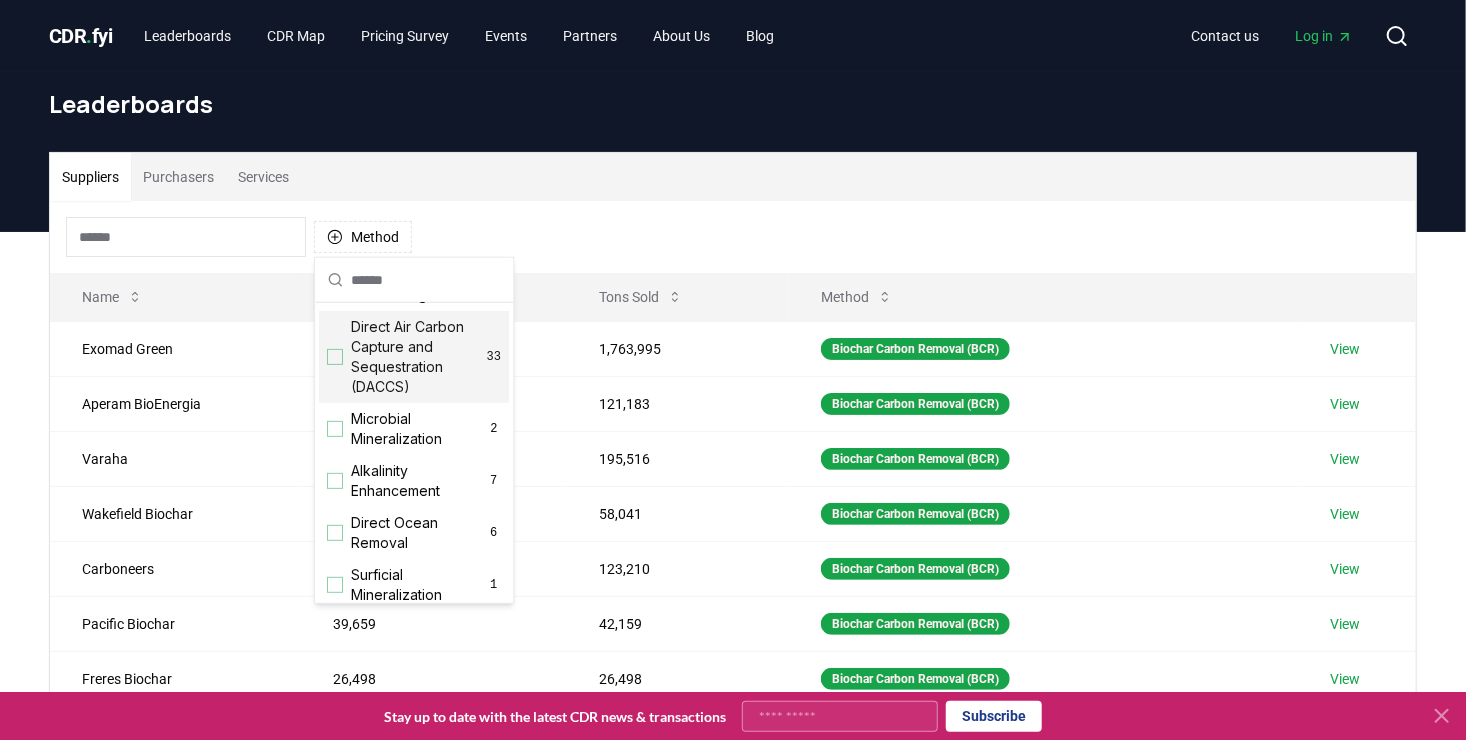 click on "Direct Air Carbon Capture and Sequestration (DACCS)" at bounding box center (419, 357) 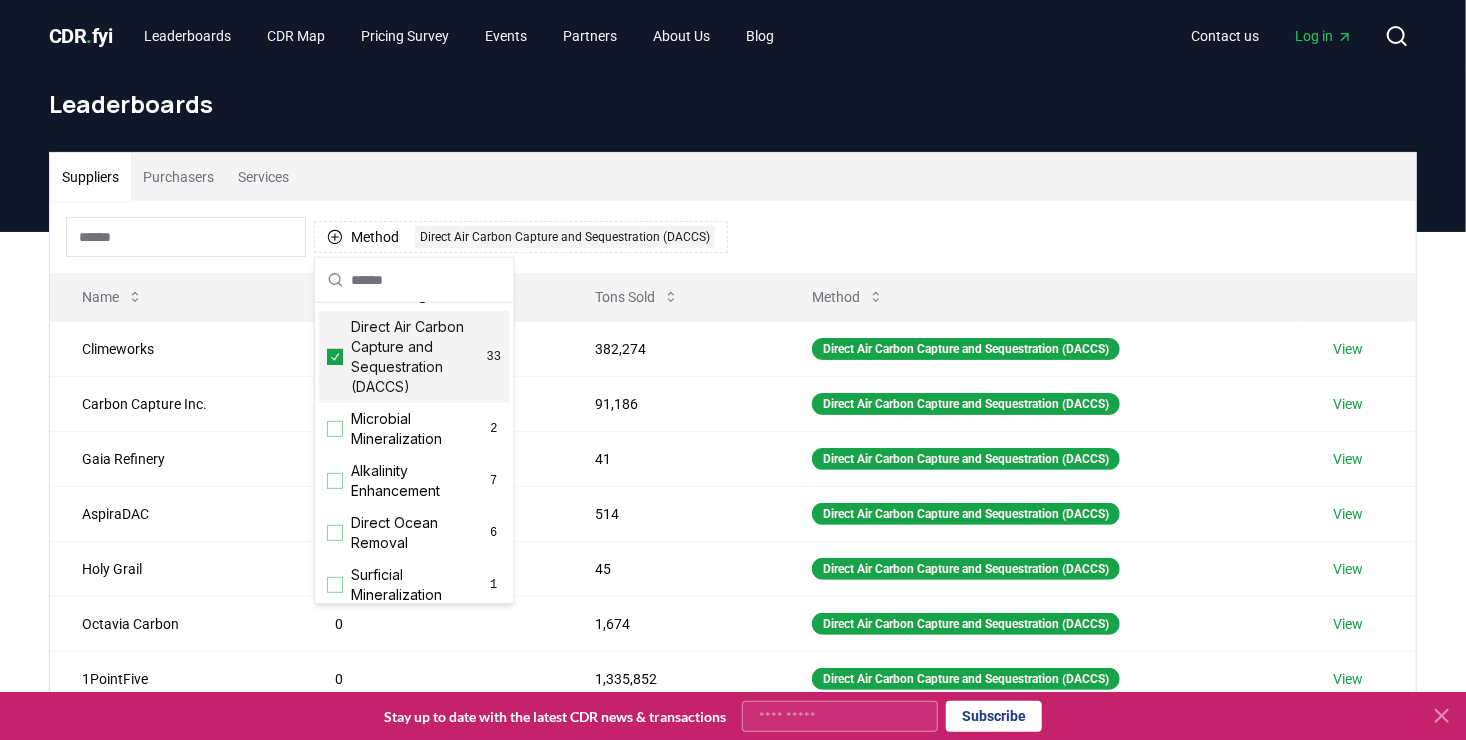 click on "Method 1 Direct Air Carbon Capture and Sequestration (DACCS)" at bounding box center [733, 237] 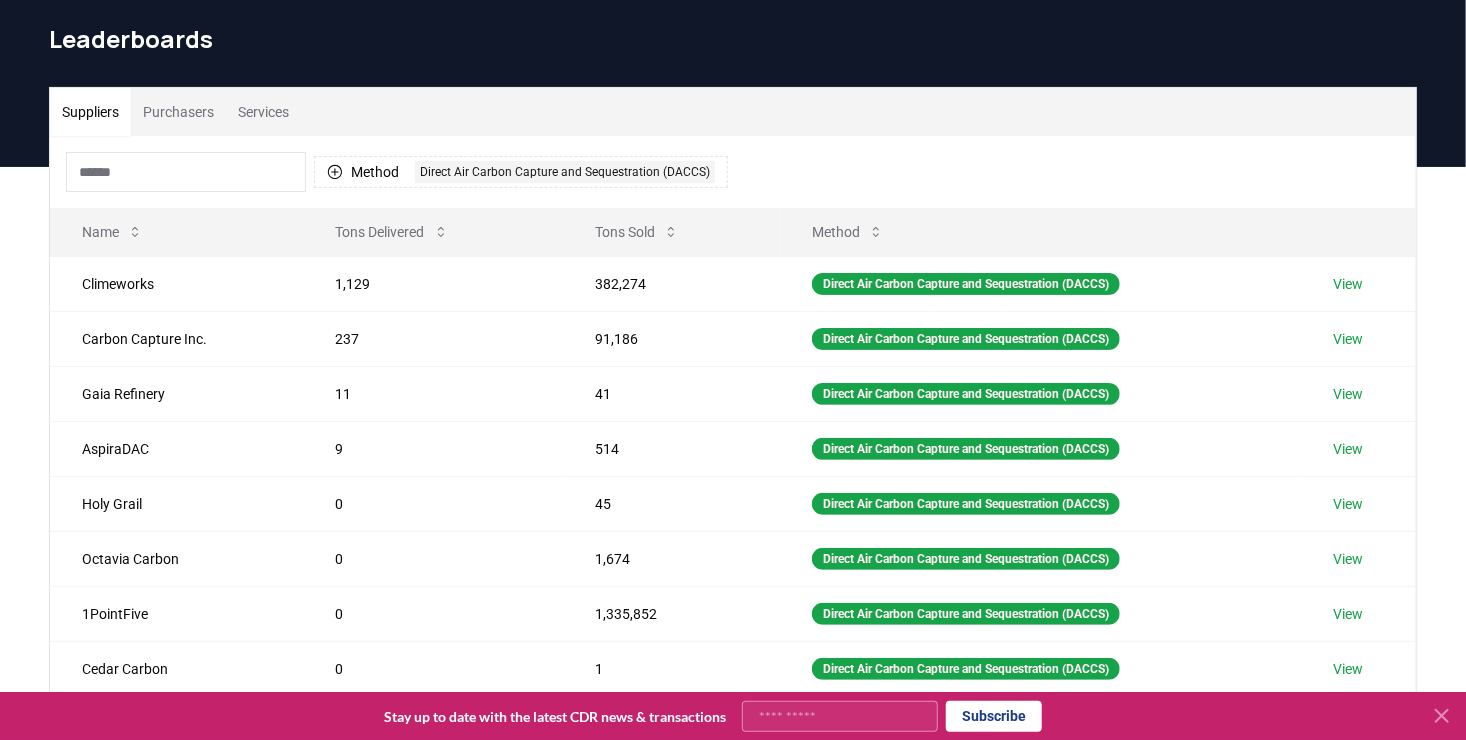 scroll, scrollTop: 100, scrollLeft: 0, axis: vertical 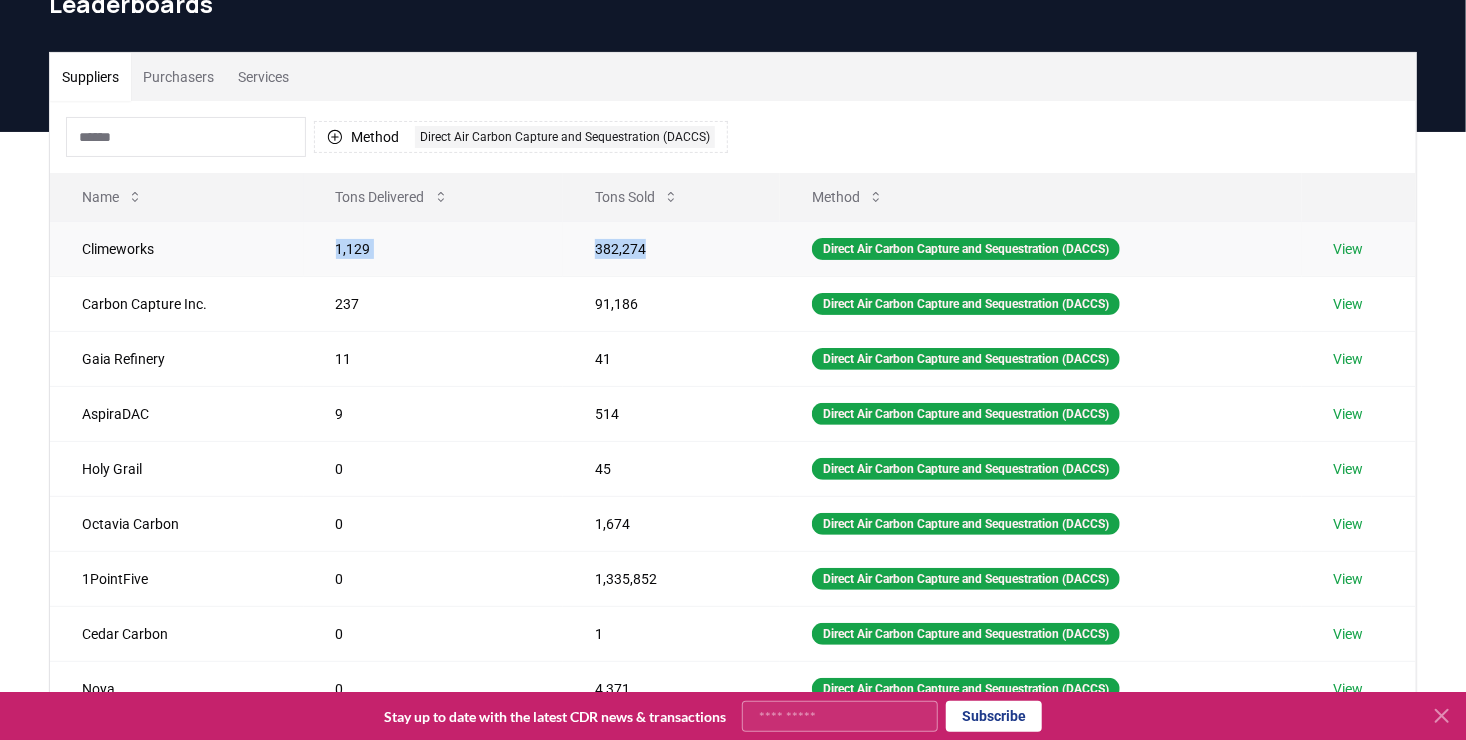 drag, startPoint x: 661, startPoint y: 242, endPoint x: 315, endPoint y: 247, distance: 346.03613 